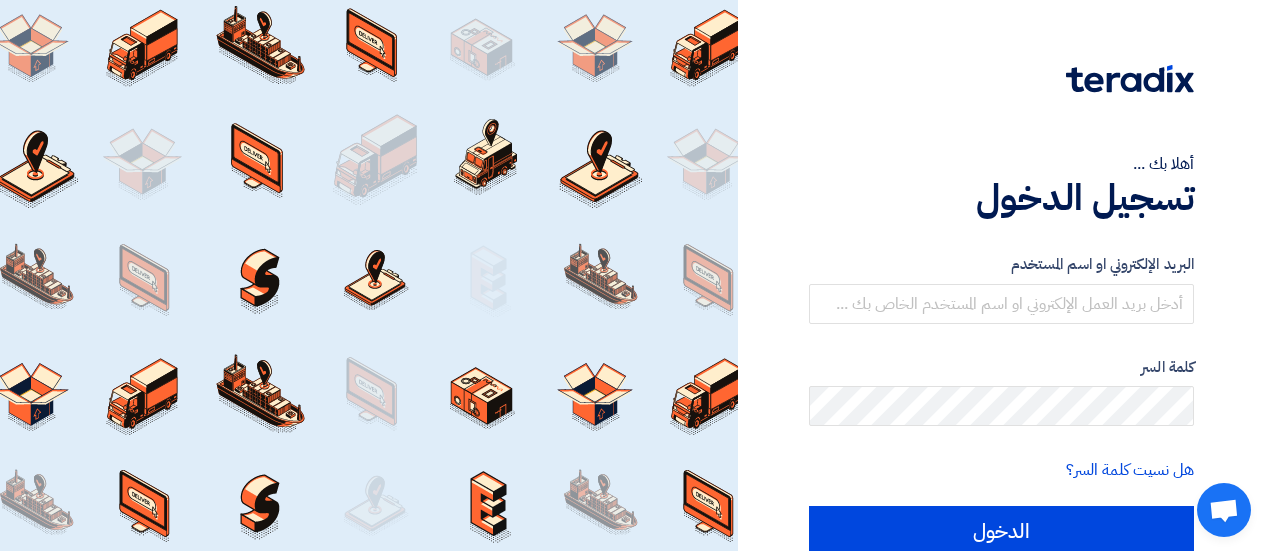 scroll, scrollTop: 0, scrollLeft: 0, axis: both 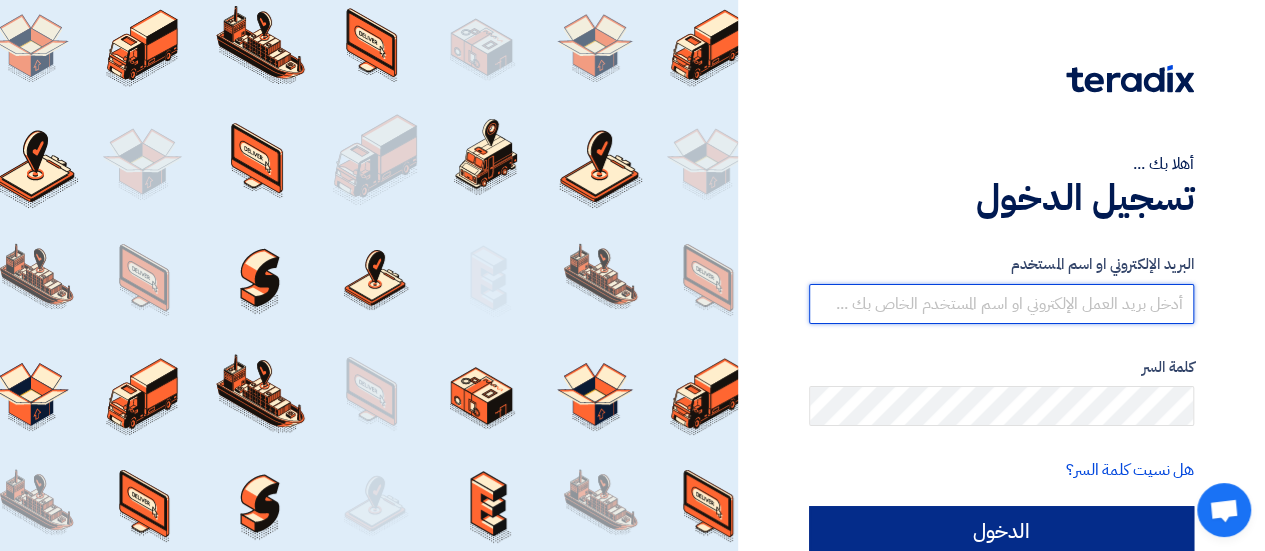 type on "[EMAIL]" 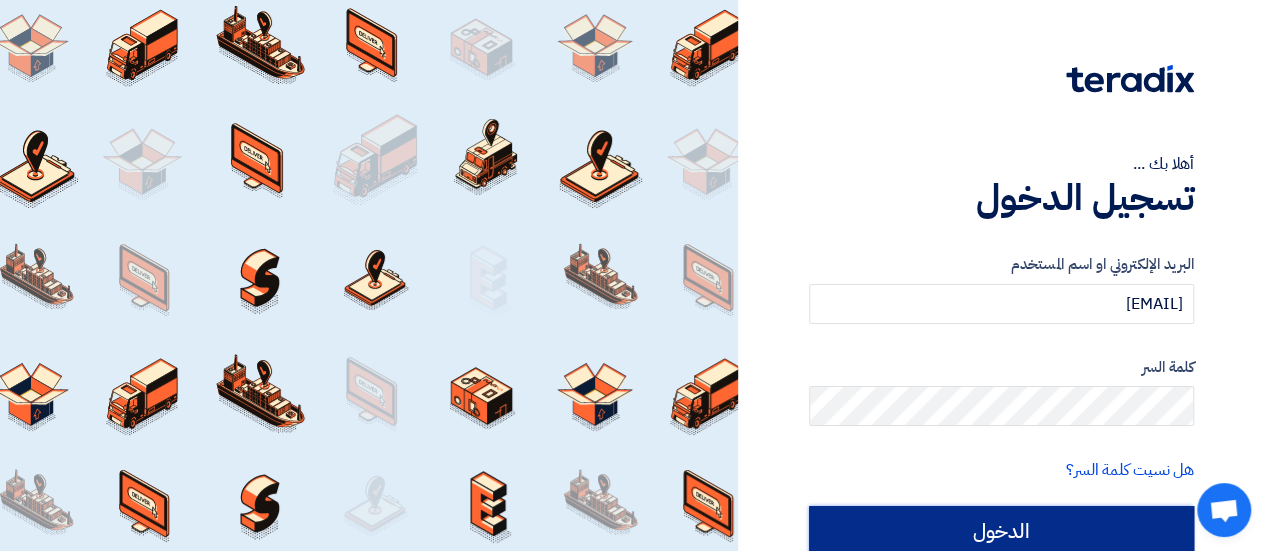 click on "الدخول" 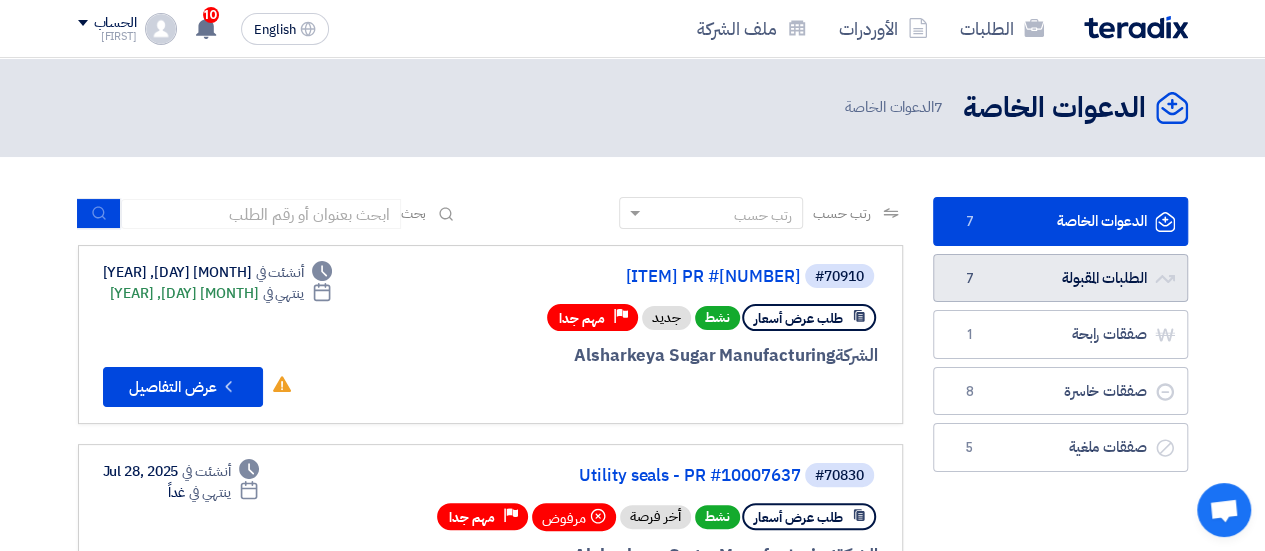 click on "الطلبات المقبولة
الطلبات المقبولة
[NUMBER]" 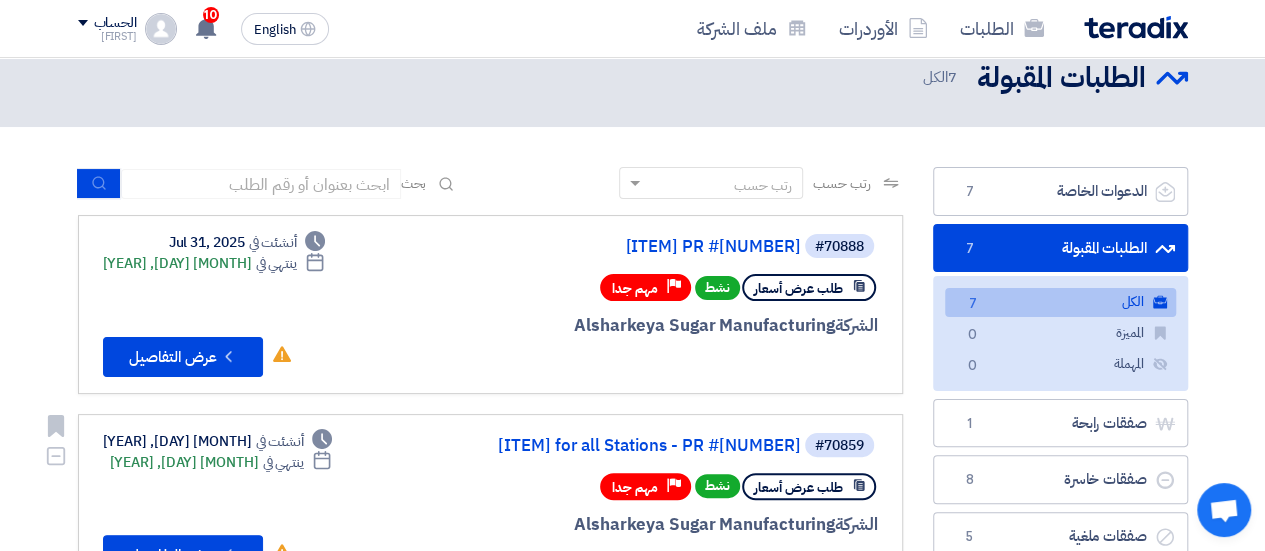 scroll, scrollTop: 0, scrollLeft: 0, axis: both 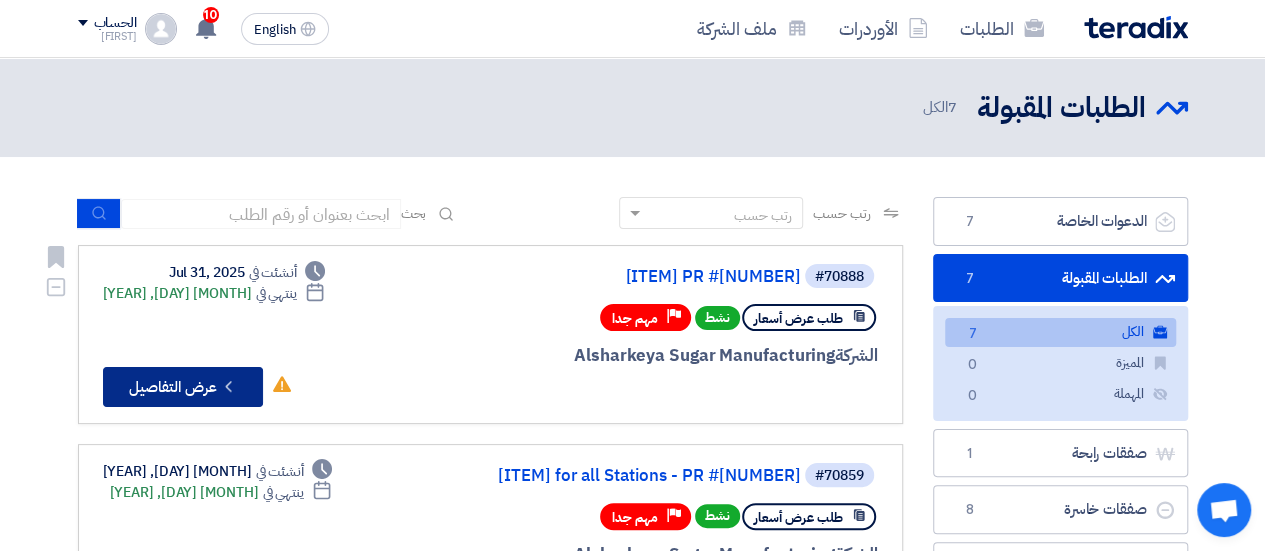 click on "Check details
عرض التفاصيل" 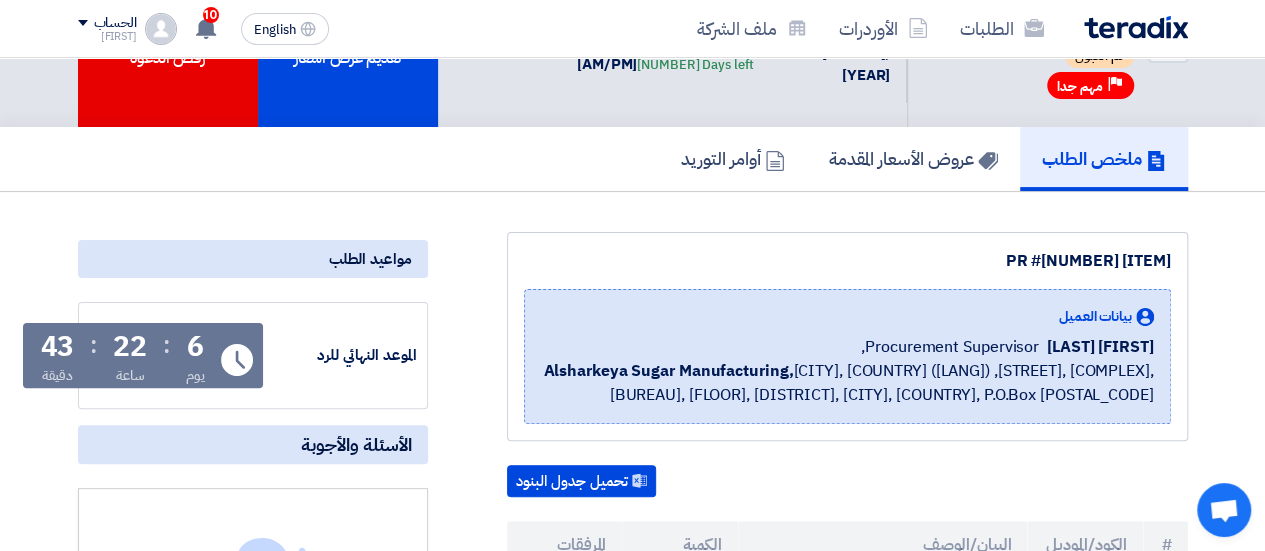 scroll, scrollTop: 0, scrollLeft: 0, axis: both 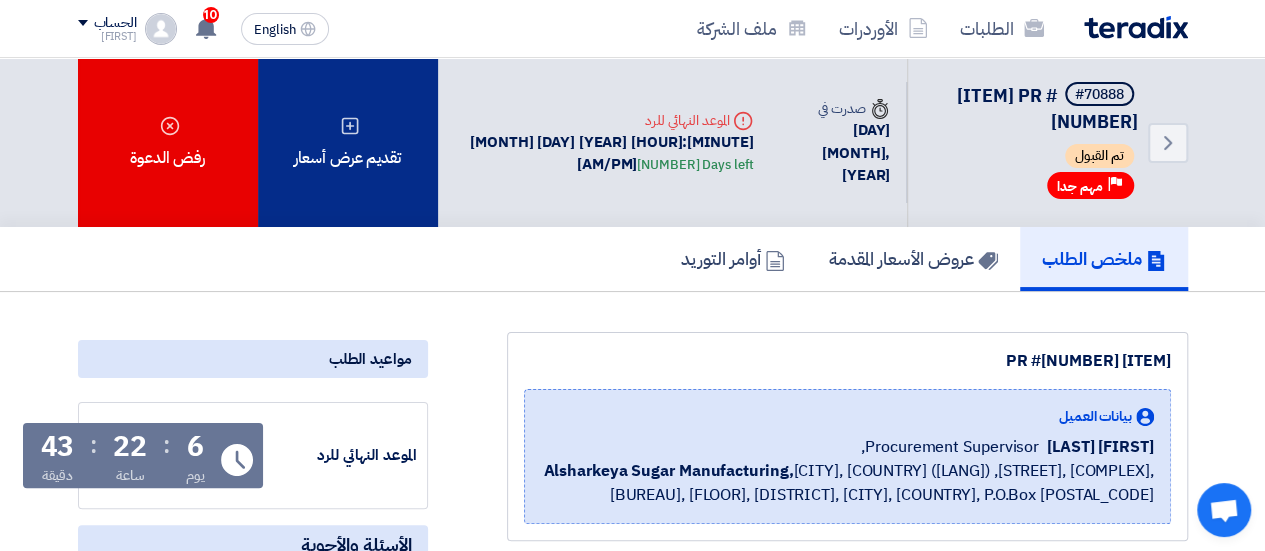 click on "تقديم عرض أسعار" 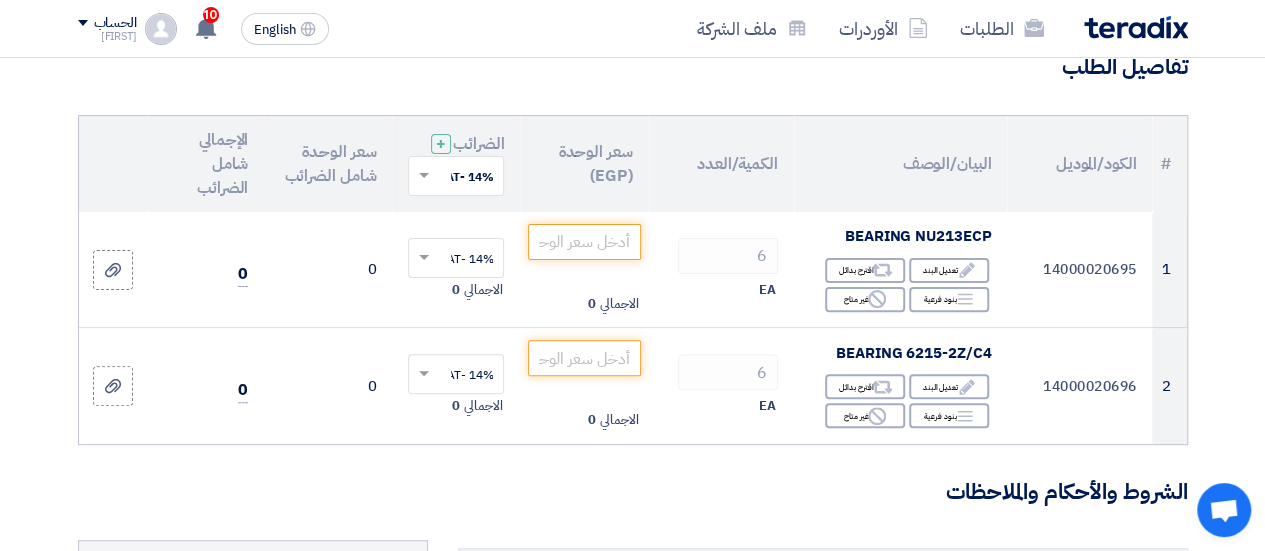 scroll, scrollTop: 200, scrollLeft: 0, axis: vertical 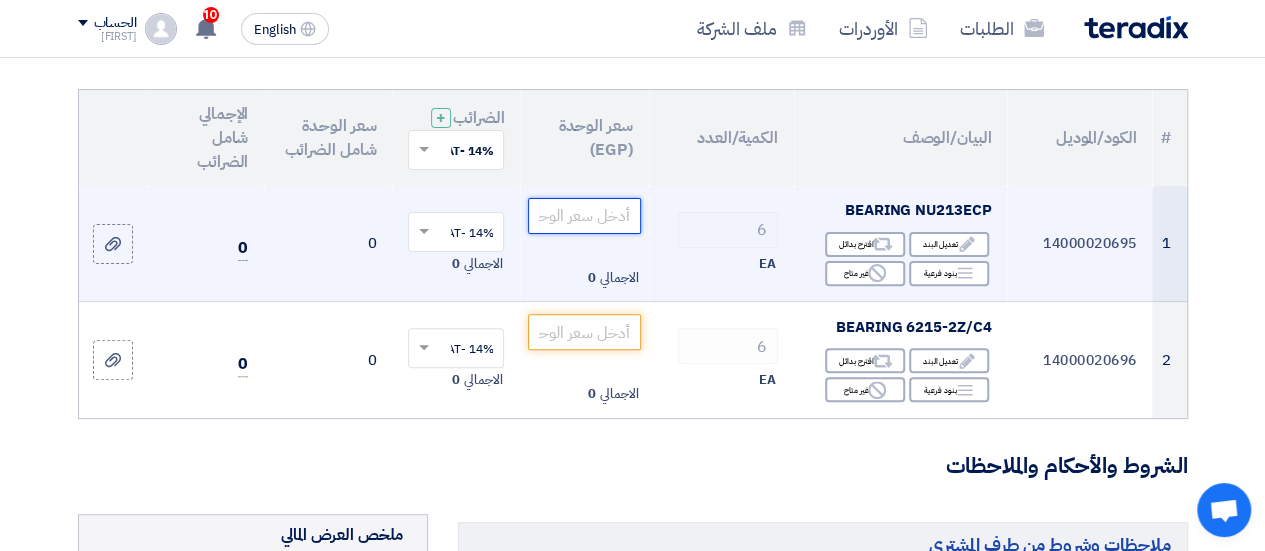 click 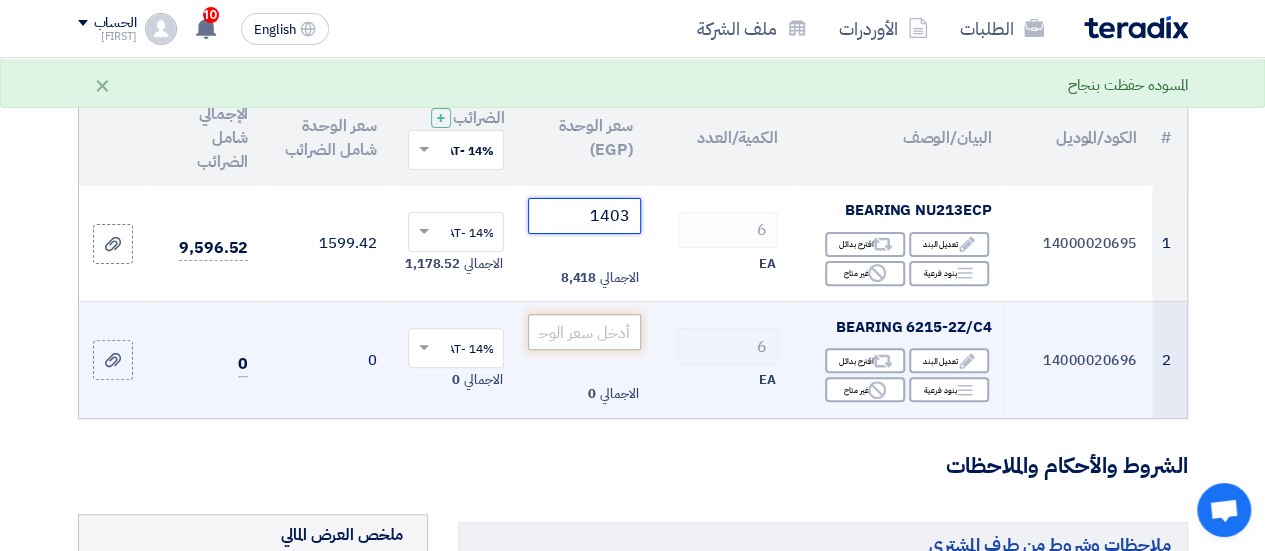 type on "1403" 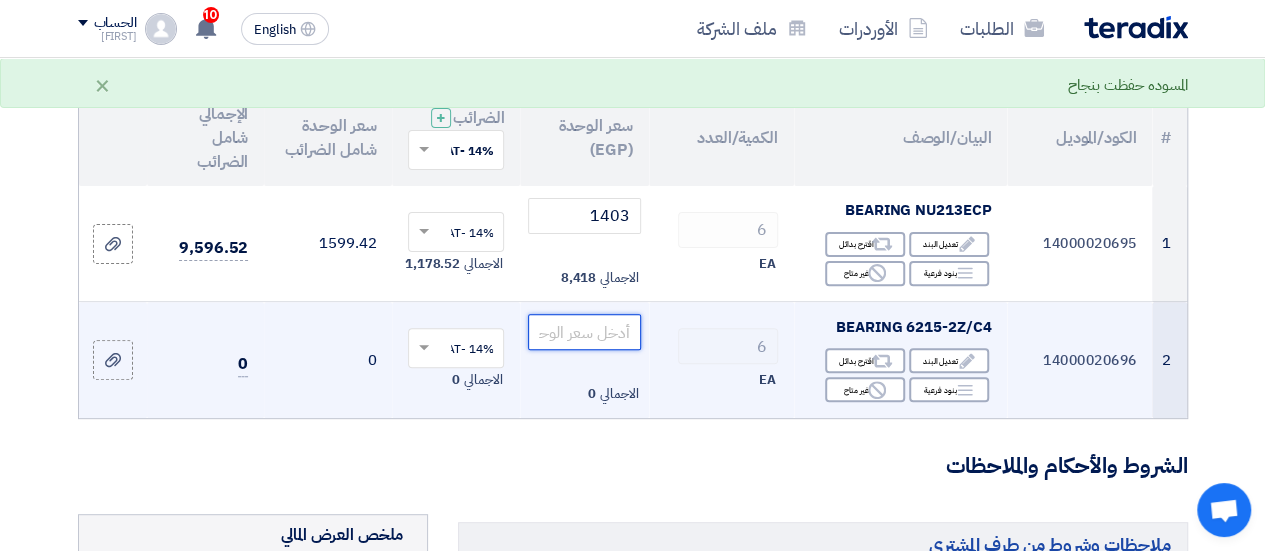 click 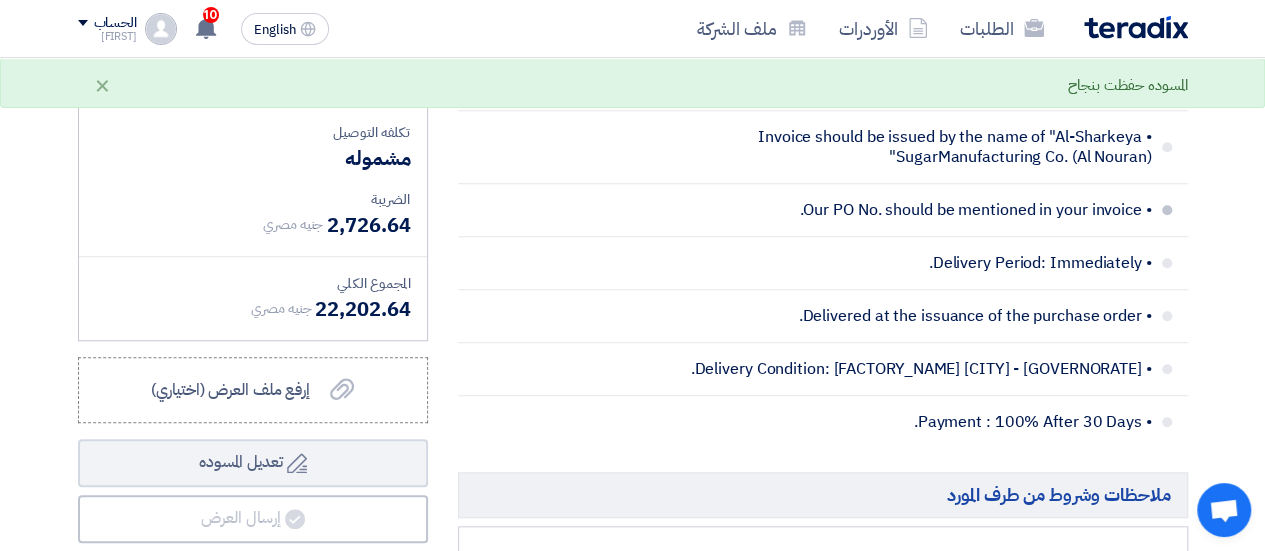 scroll, scrollTop: 700, scrollLeft: 0, axis: vertical 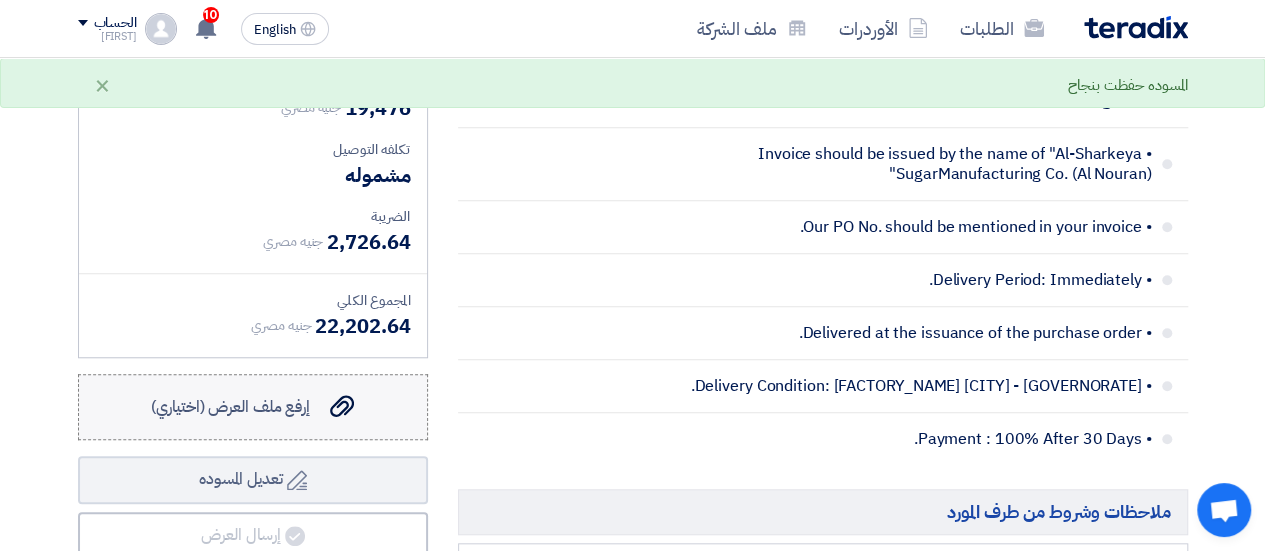 type on "1843" 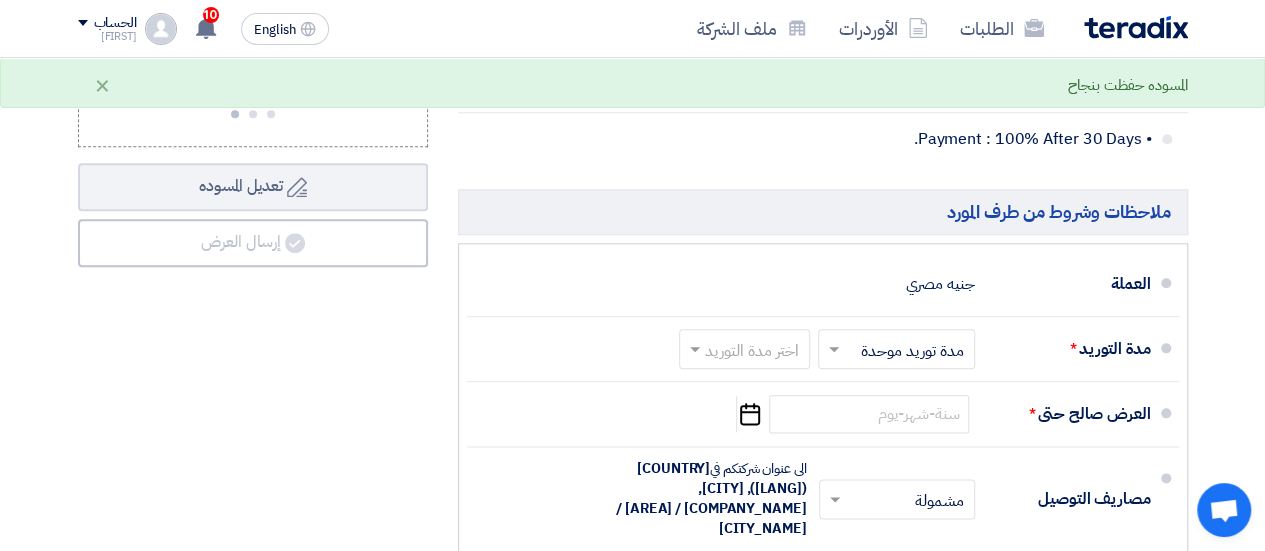 scroll, scrollTop: 1100, scrollLeft: 0, axis: vertical 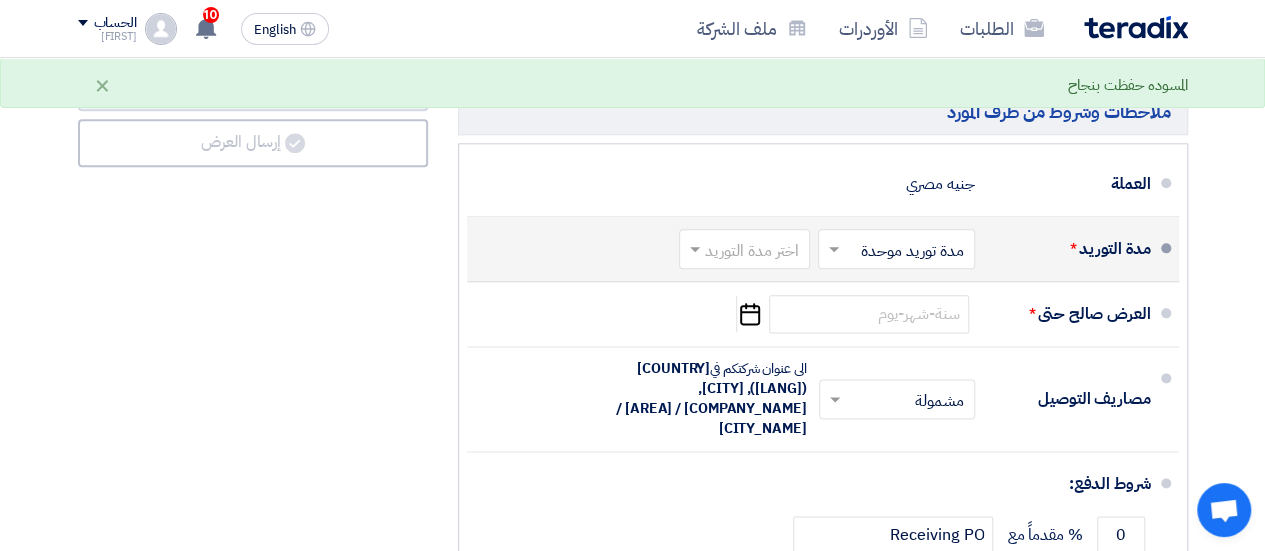 click 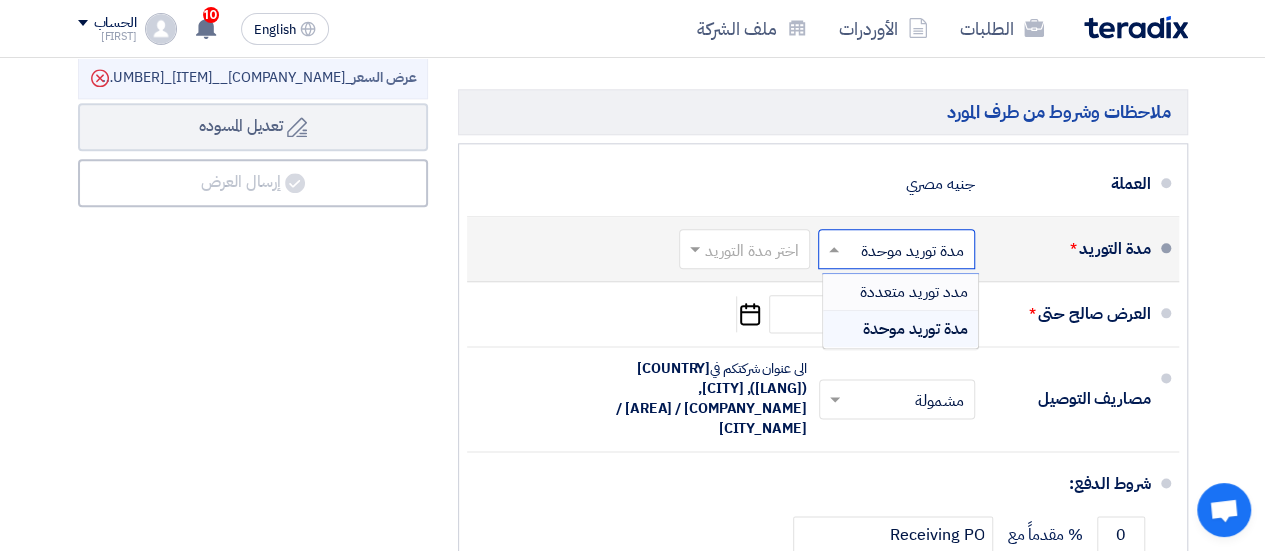 click on "مدد توريد متعددة" at bounding box center (914, 292) 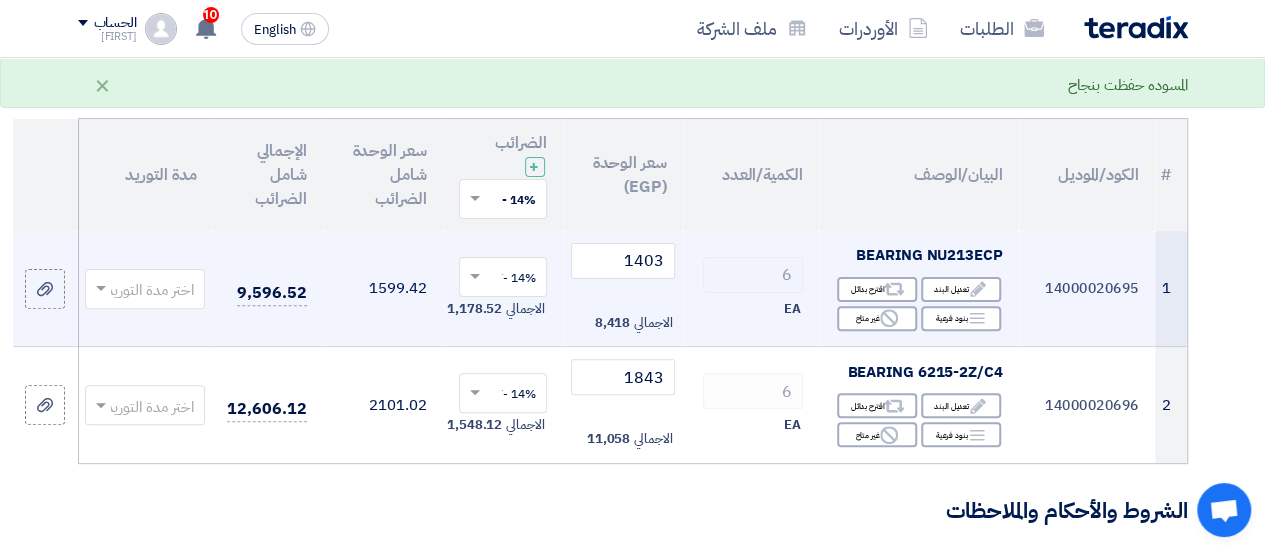 scroll, scrollTop: 200, scrollLeft: 0, axis: vertical 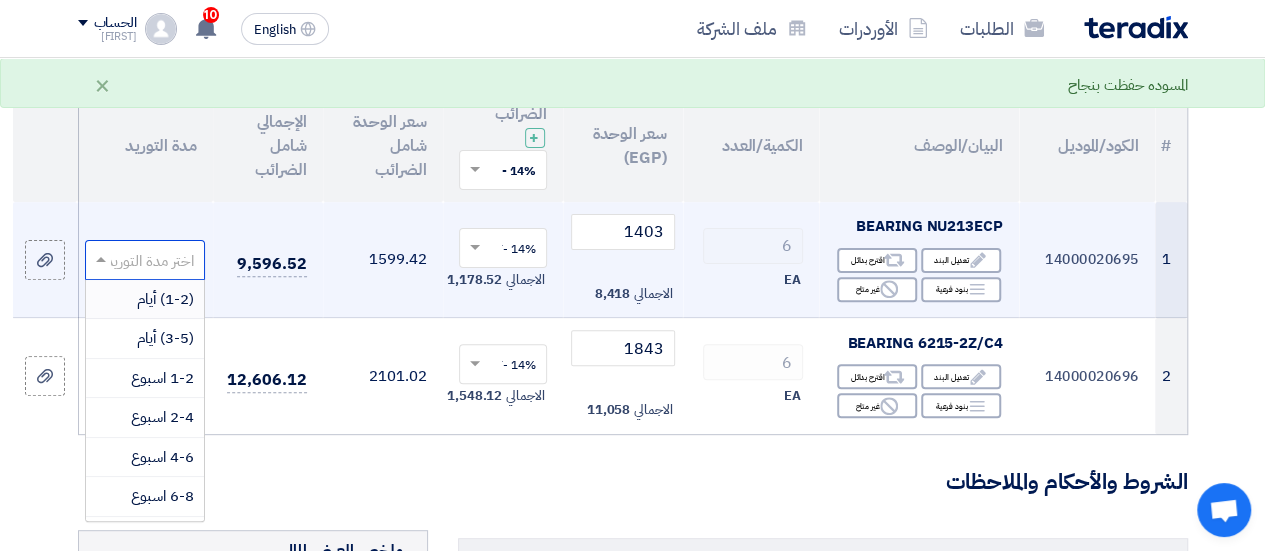 click 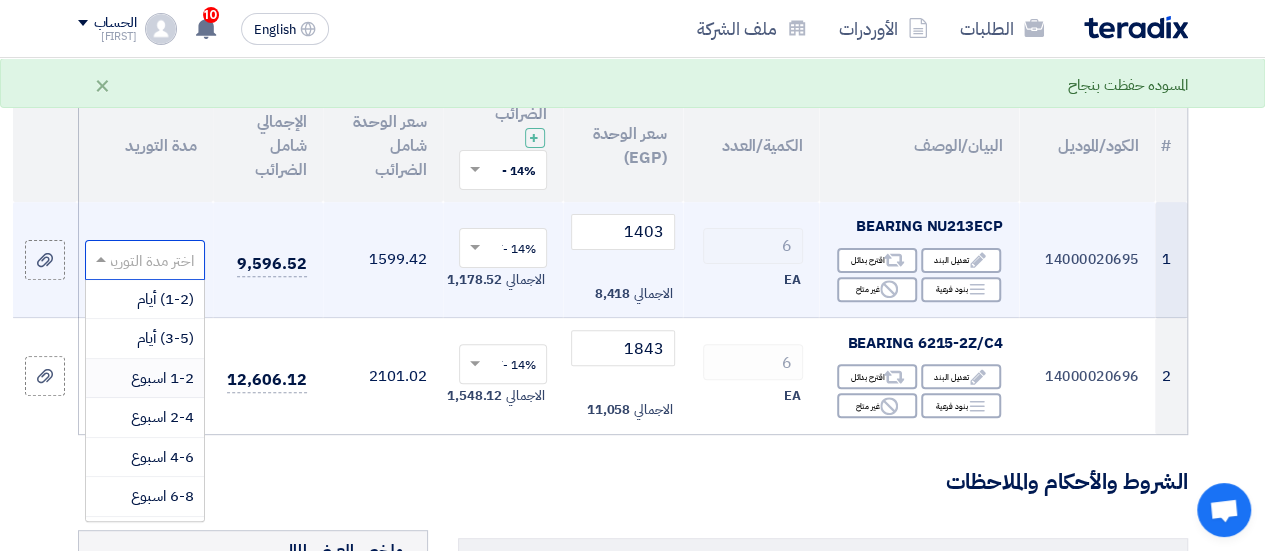 click on "1-2 اسبوع" at bounding box center (145, 379) 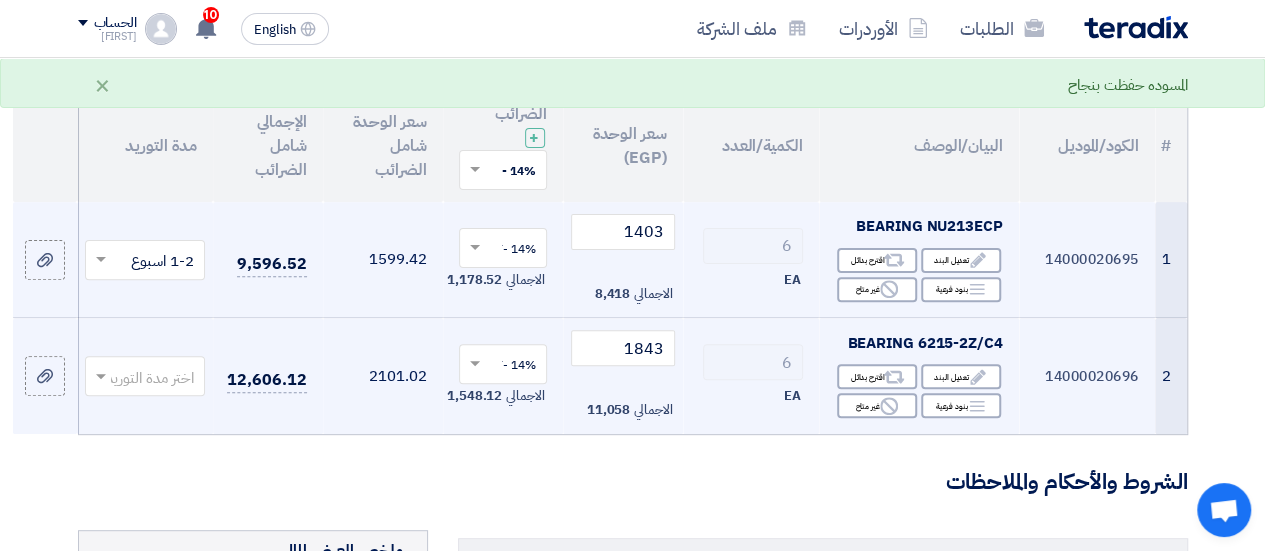 click 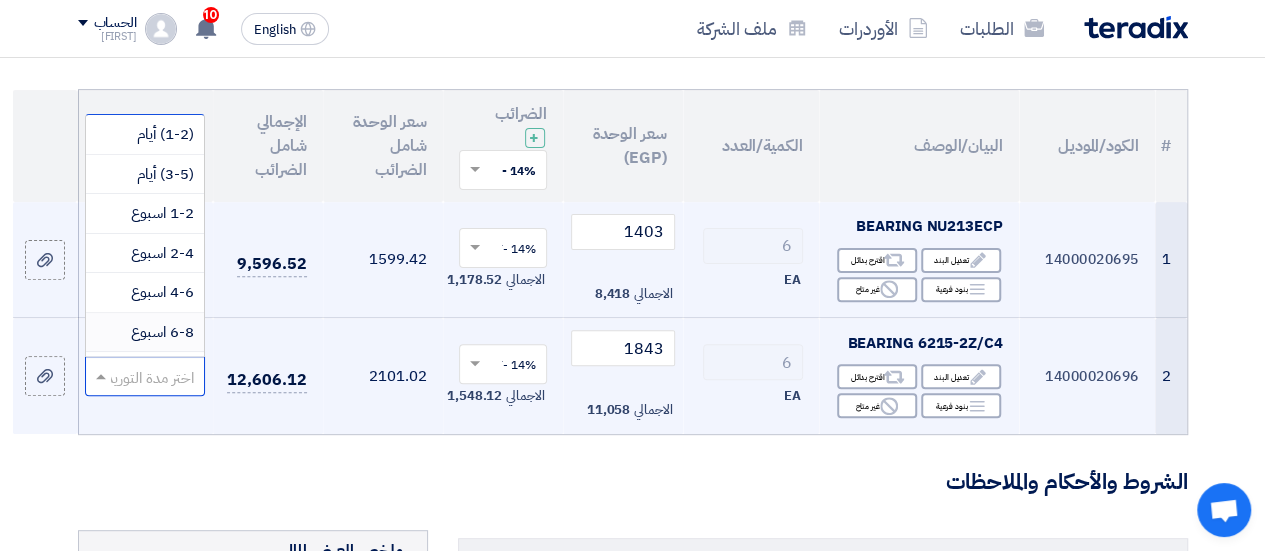 scroll, scrollTop: 100, scrollLeft: 0, axis: vertical 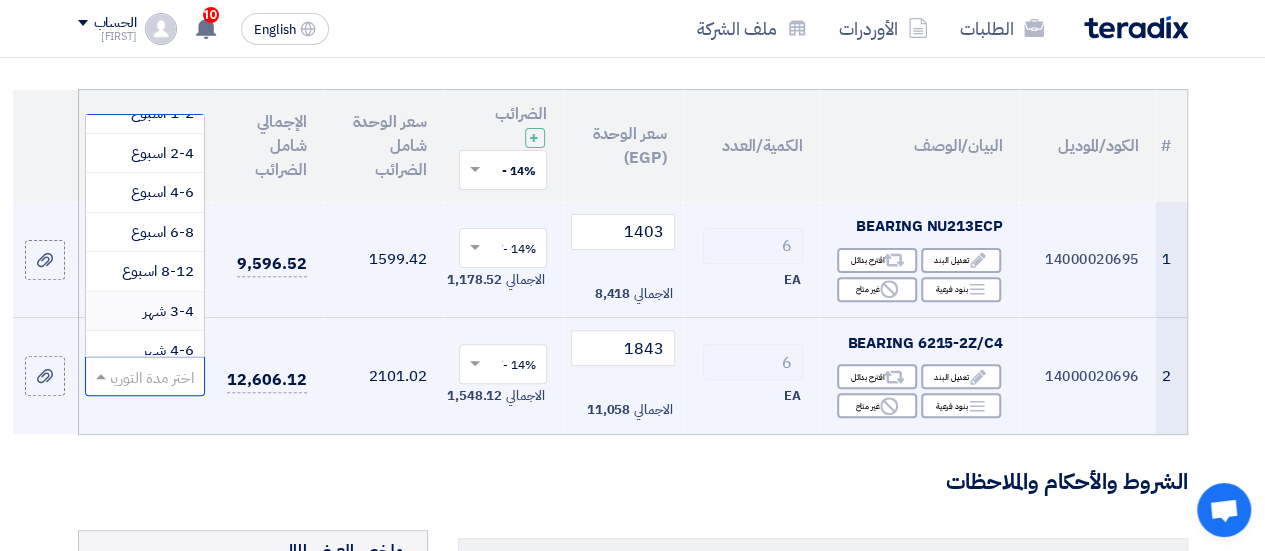 click on "3-4 شهر" at bounding box center (145, 312) 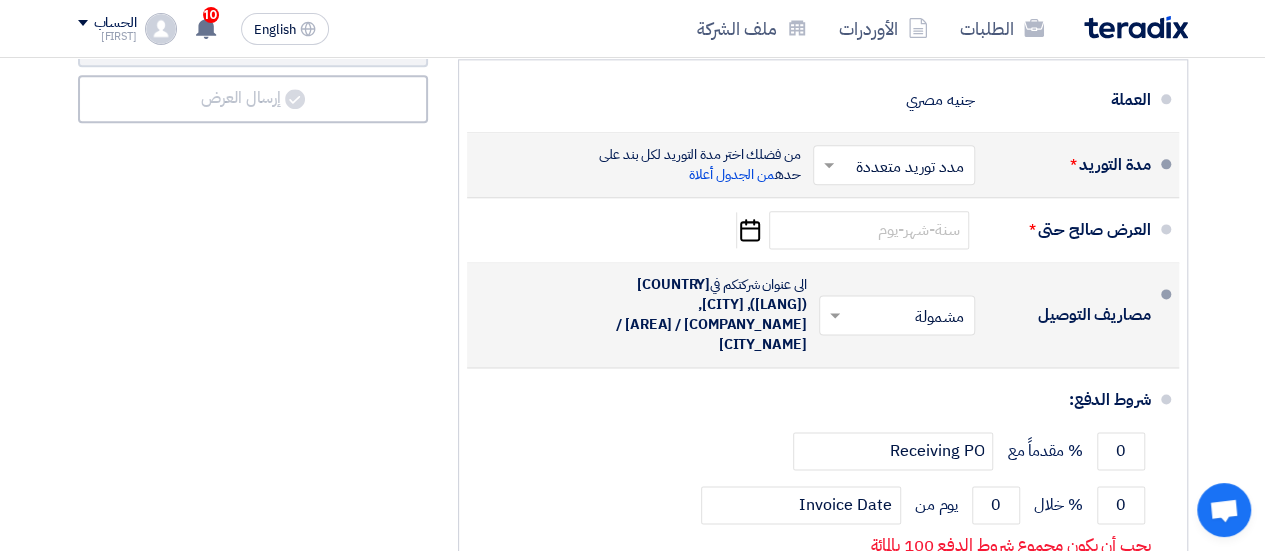 scroll, scrollTop: 1100, scrollLeft: 0, axis: vertical 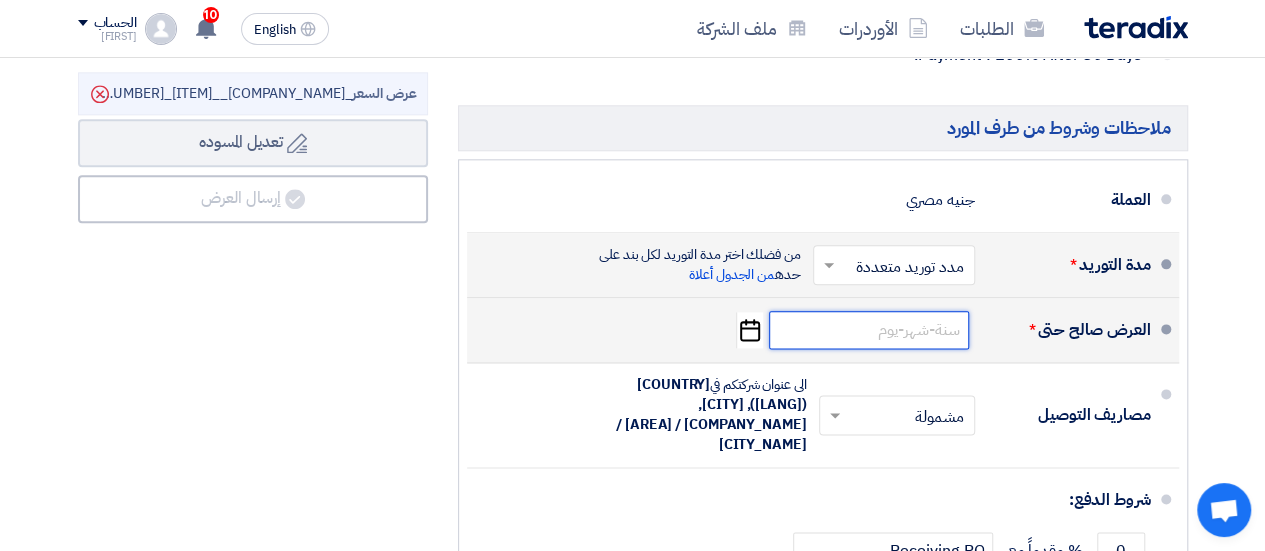 click 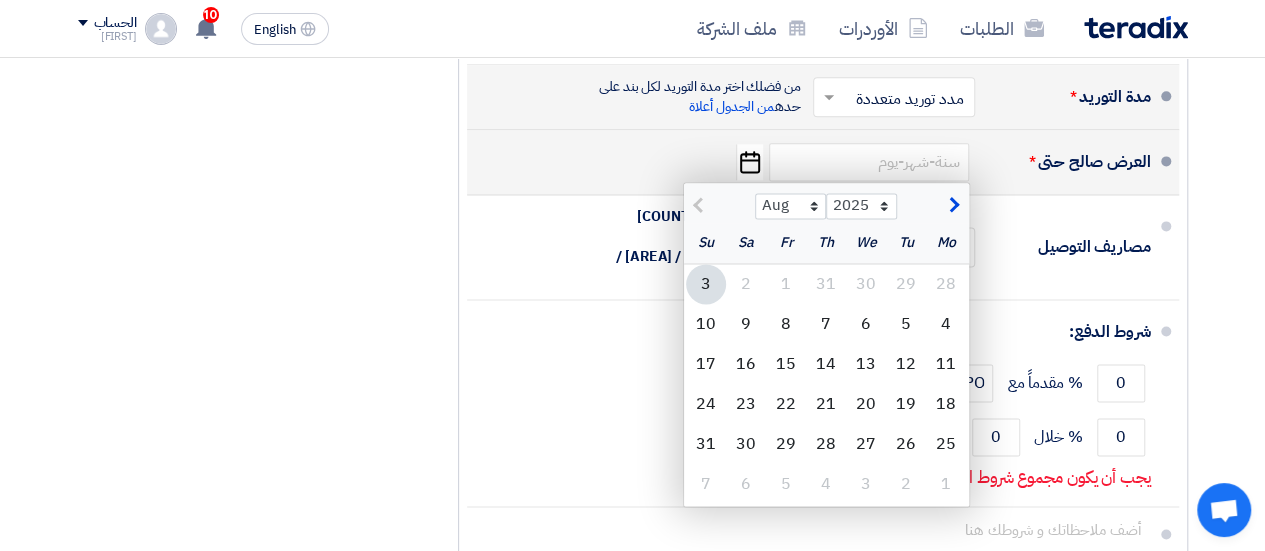 scroll, scrollTop: 1300, scrollLeft: 0, axis: vertical 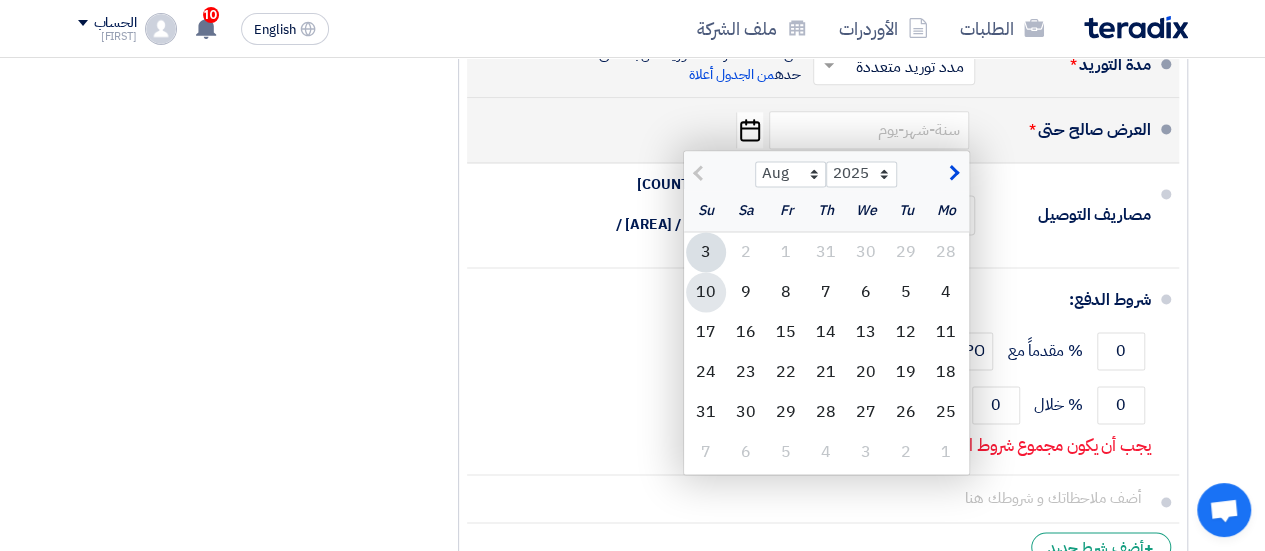 click on "10" 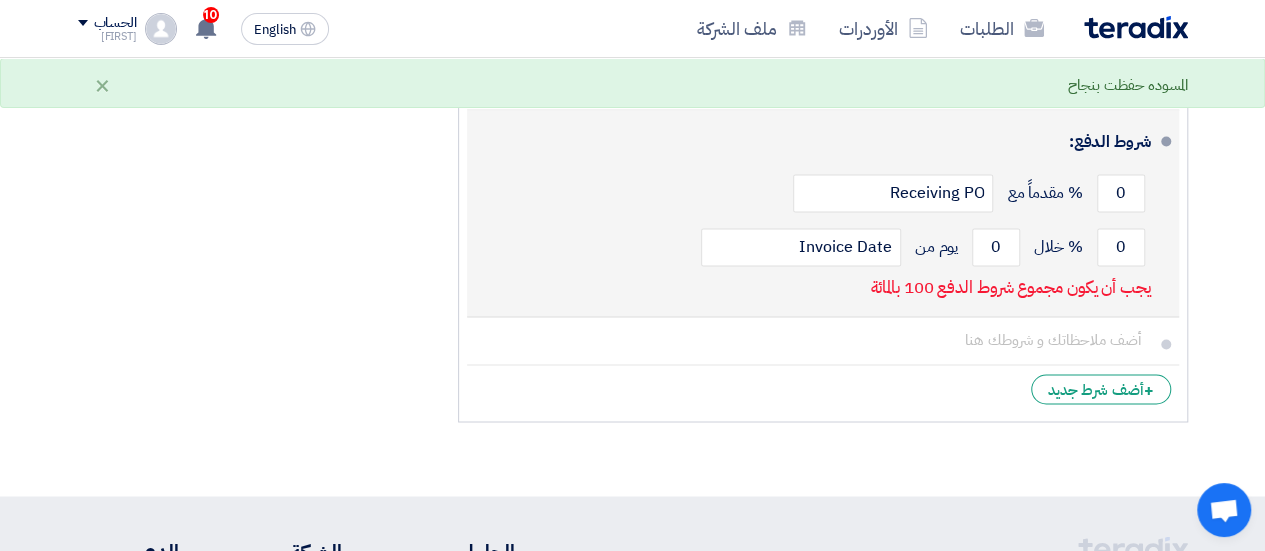 scroll, scrollTop: 1500, scrollLeft: 0, axis: vertical 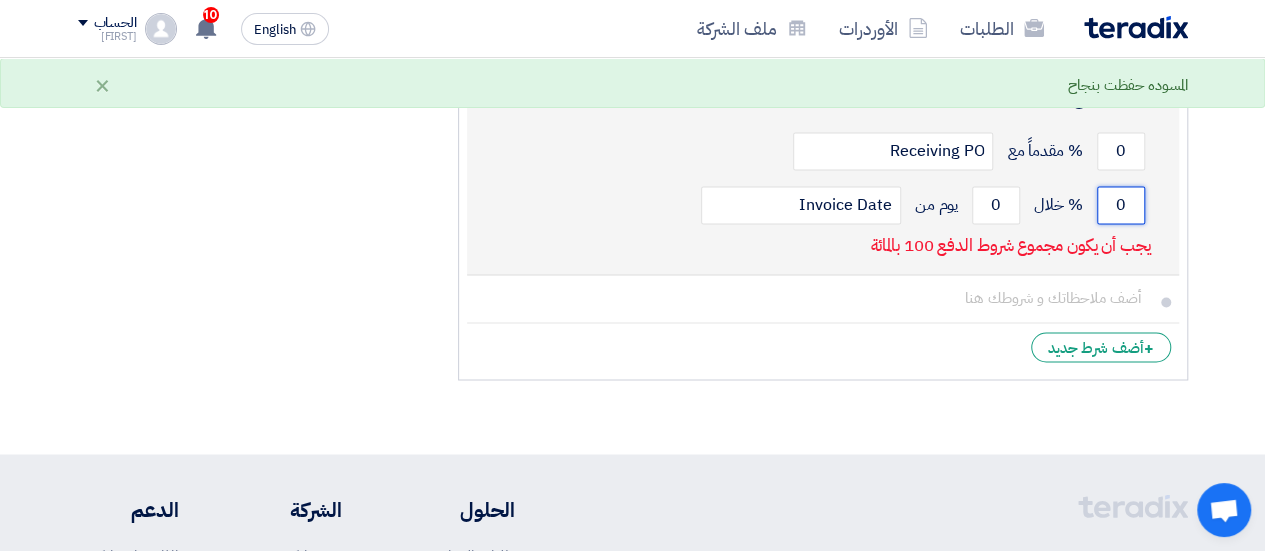 click on "0" 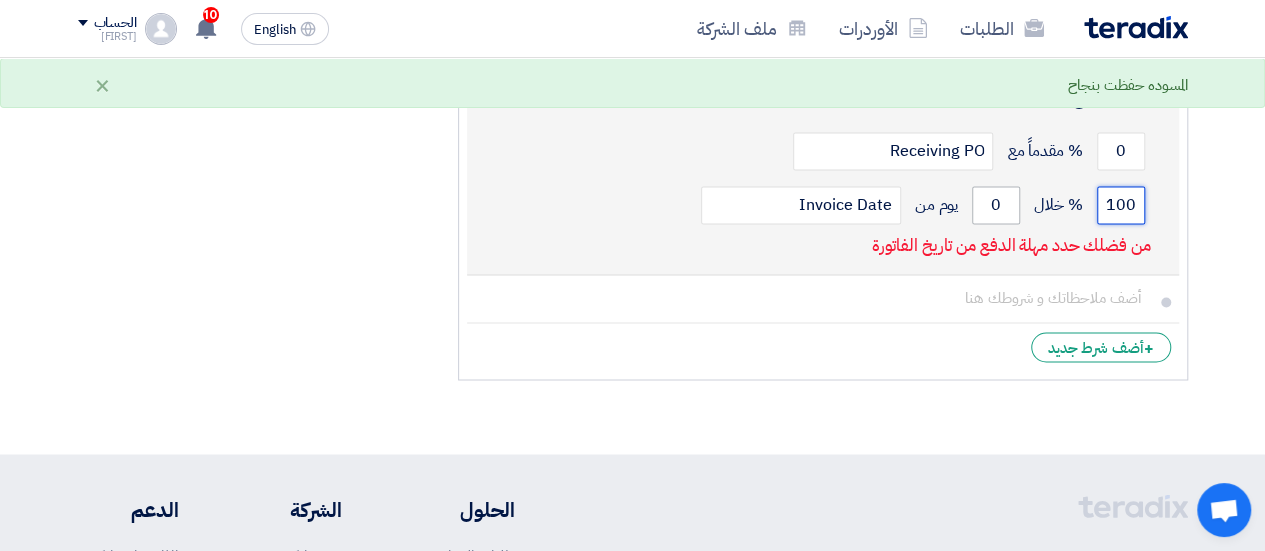 type on "100" 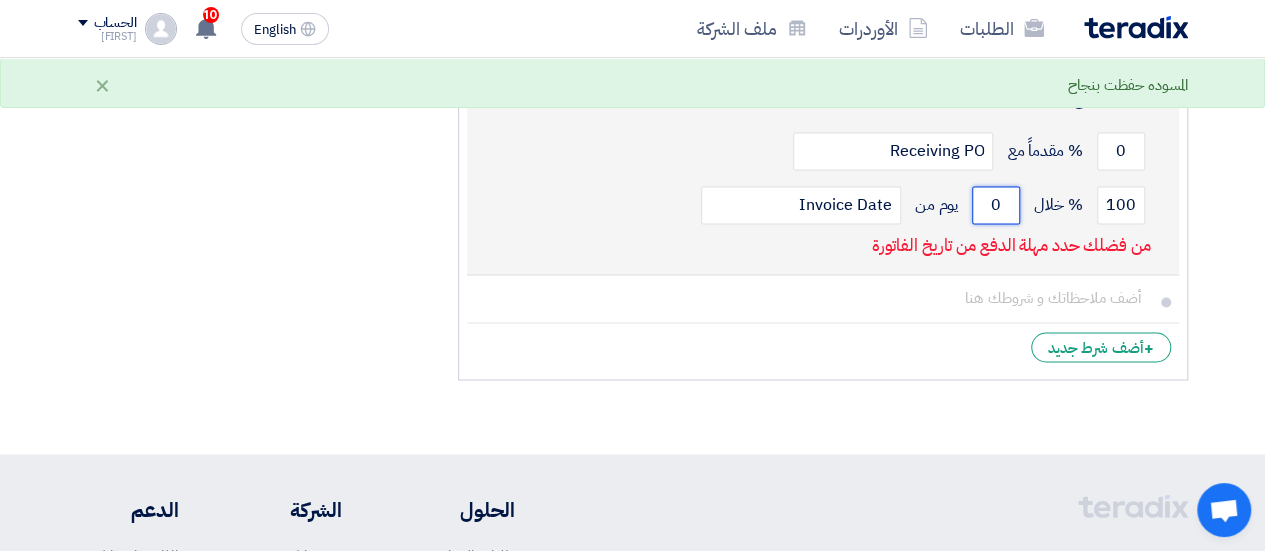 click on "0" 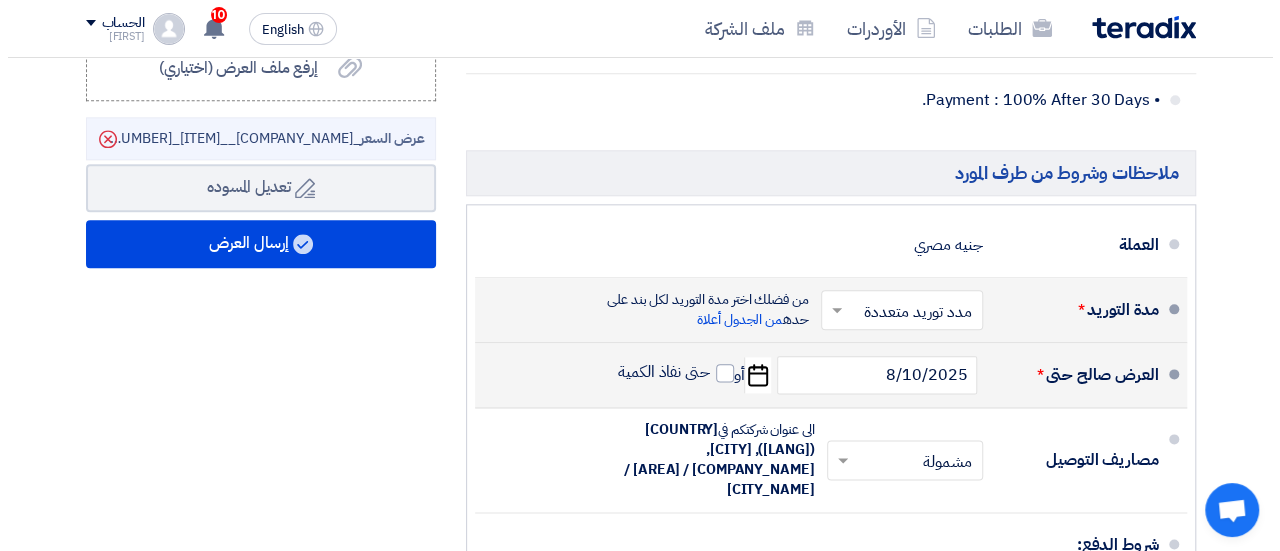 scroll, scrollTop: 1000, scrollLeft: 0, axis: vertical 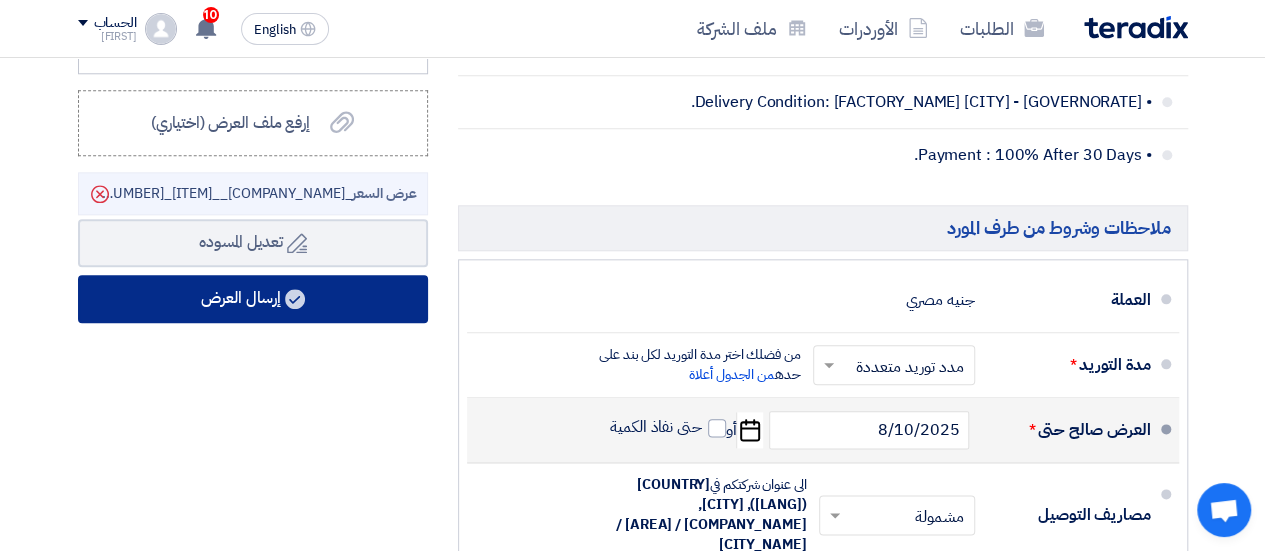 type on "7" 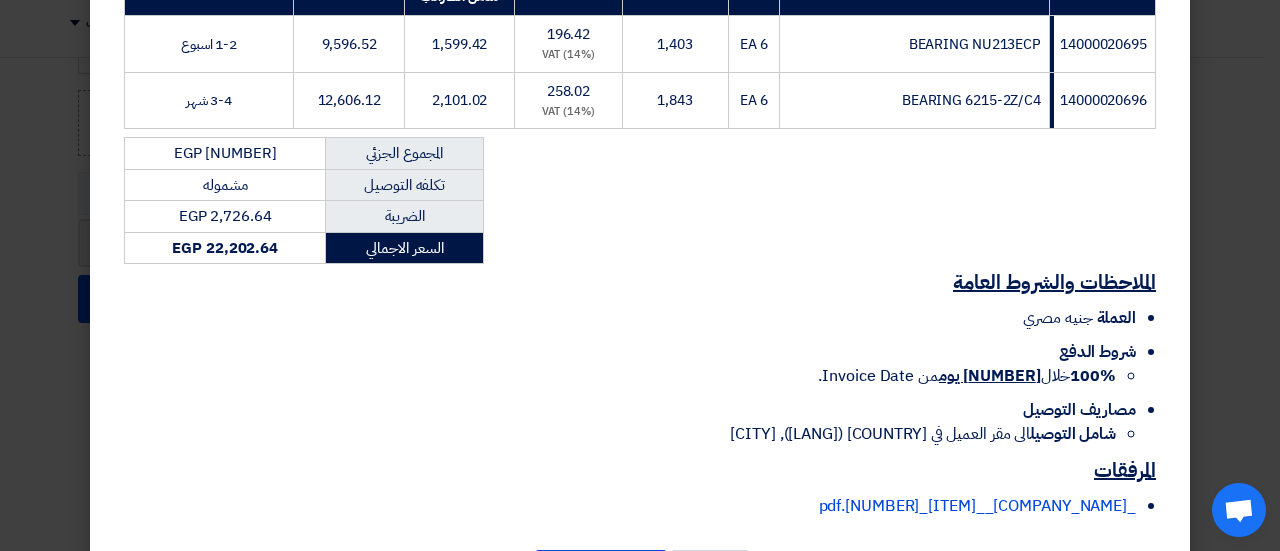 scroll, scrollTop: 472, scrollLeft: 0, axis: vertical 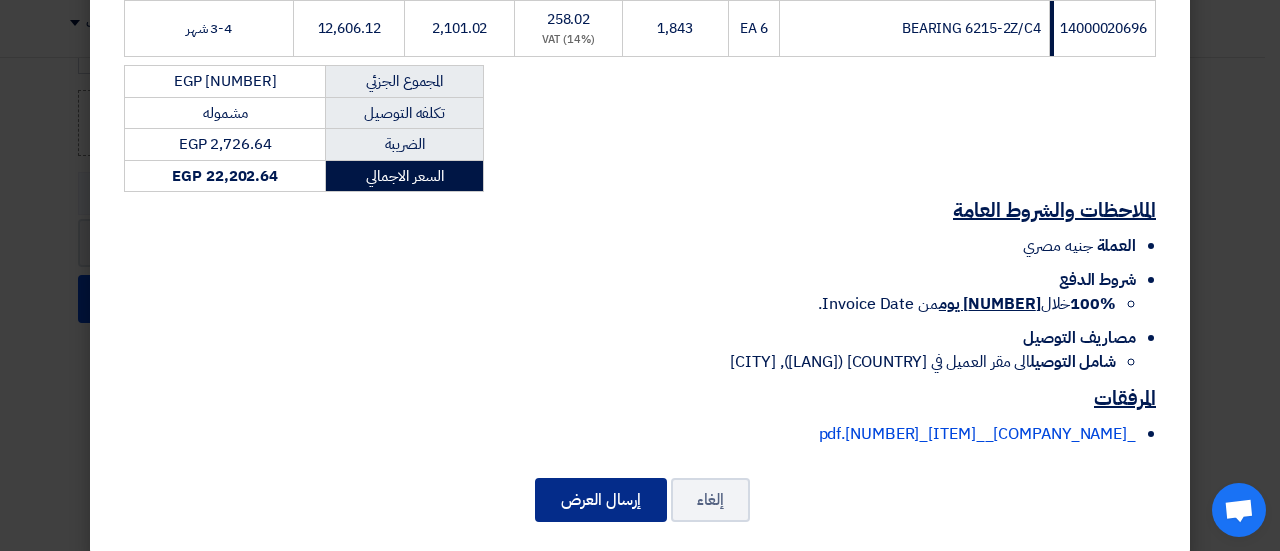 click on "إرسال العرض" 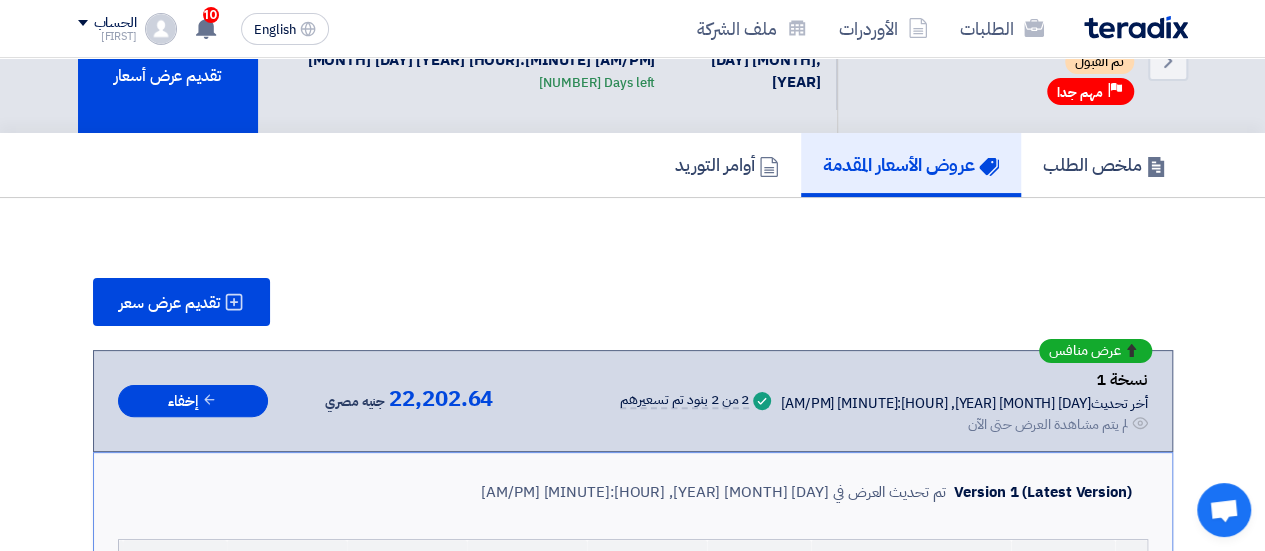 scroll, scrollTop: 0, scrollLeft: 0, axis: both 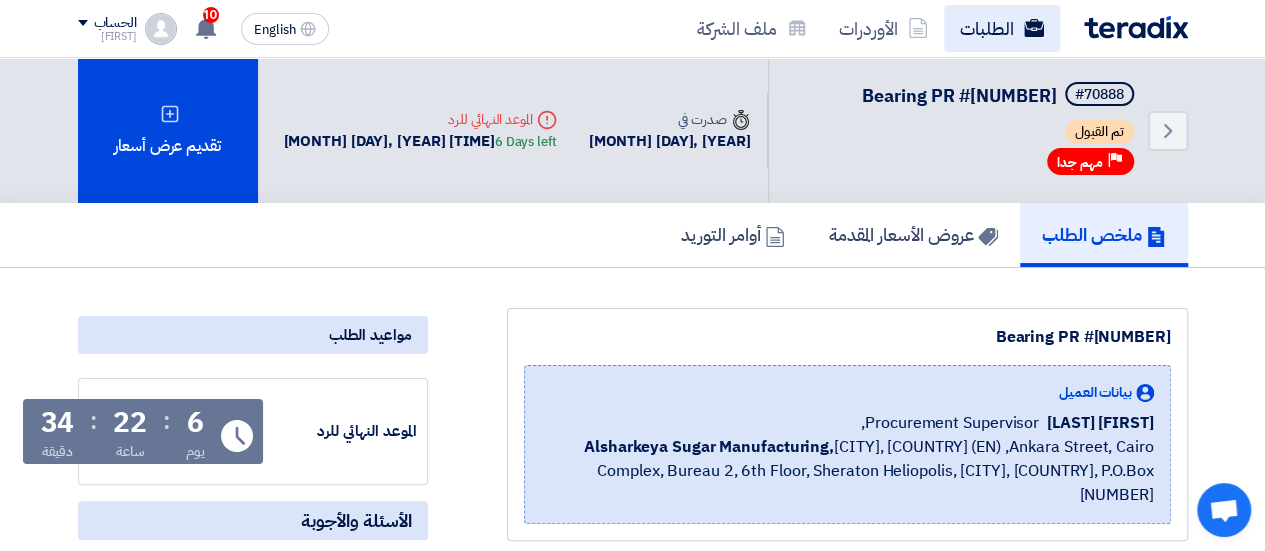 click on "الطلبات" 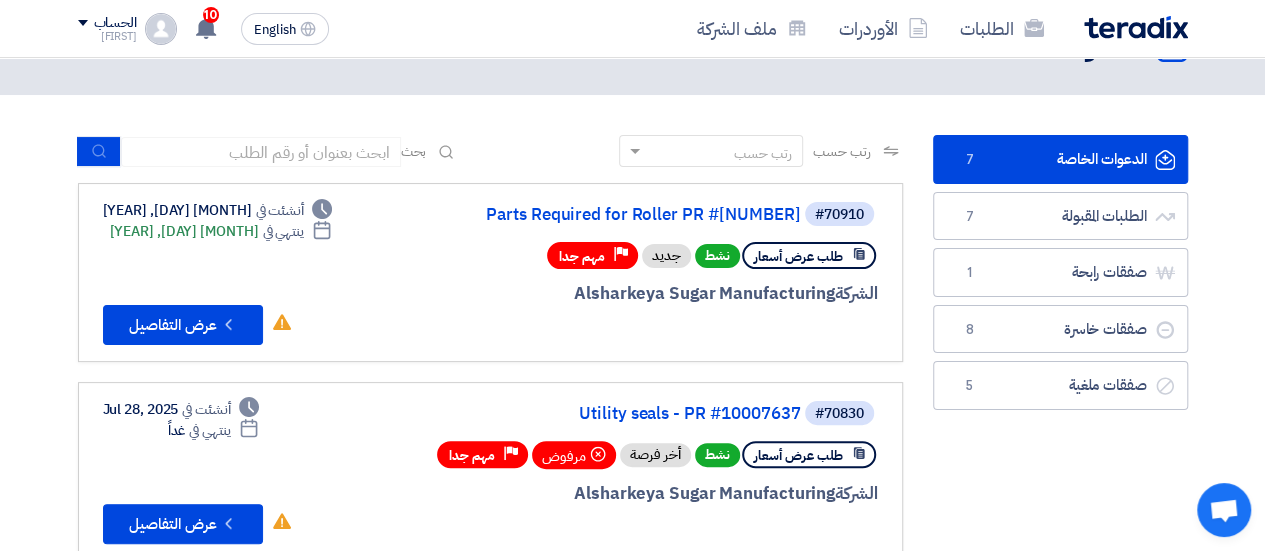 scroll, scrollTop: 100, scrollLeft: 0, axis: vertical 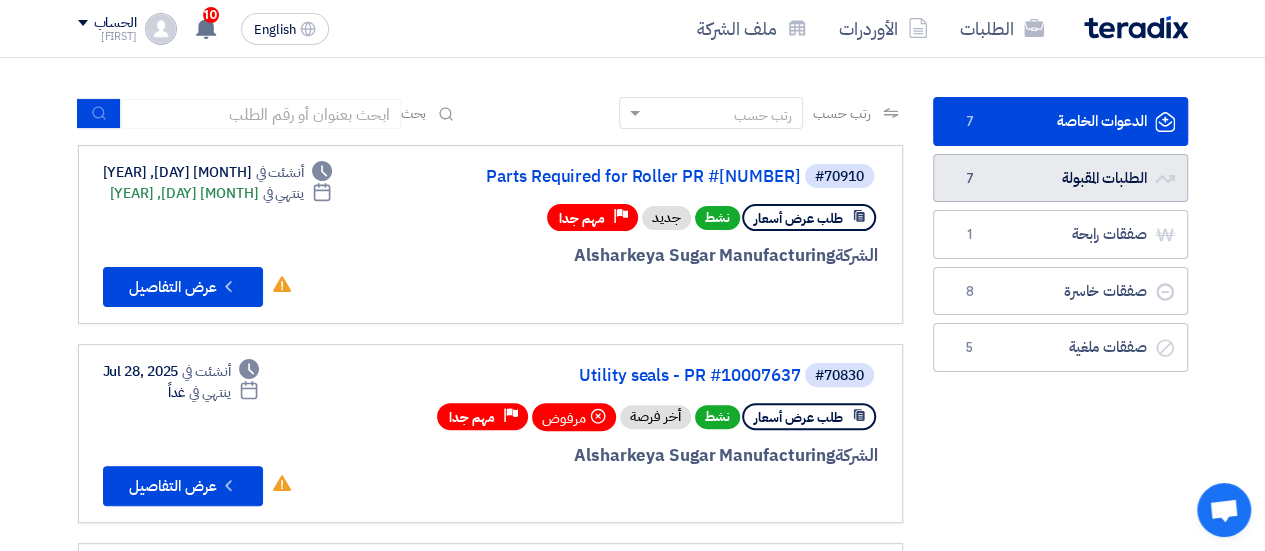 click on "الطلبات المقبولة
الطلبات المقبولة
[NUMBER]" 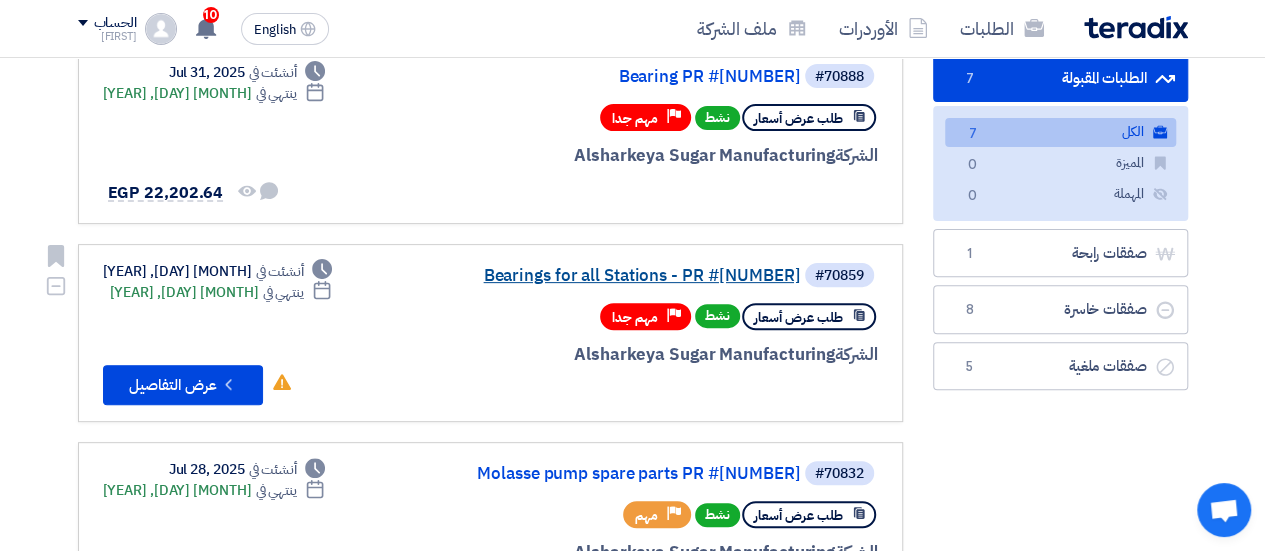 scroll, scrollTop: 100, scrollLeft: 0, axis: vertical 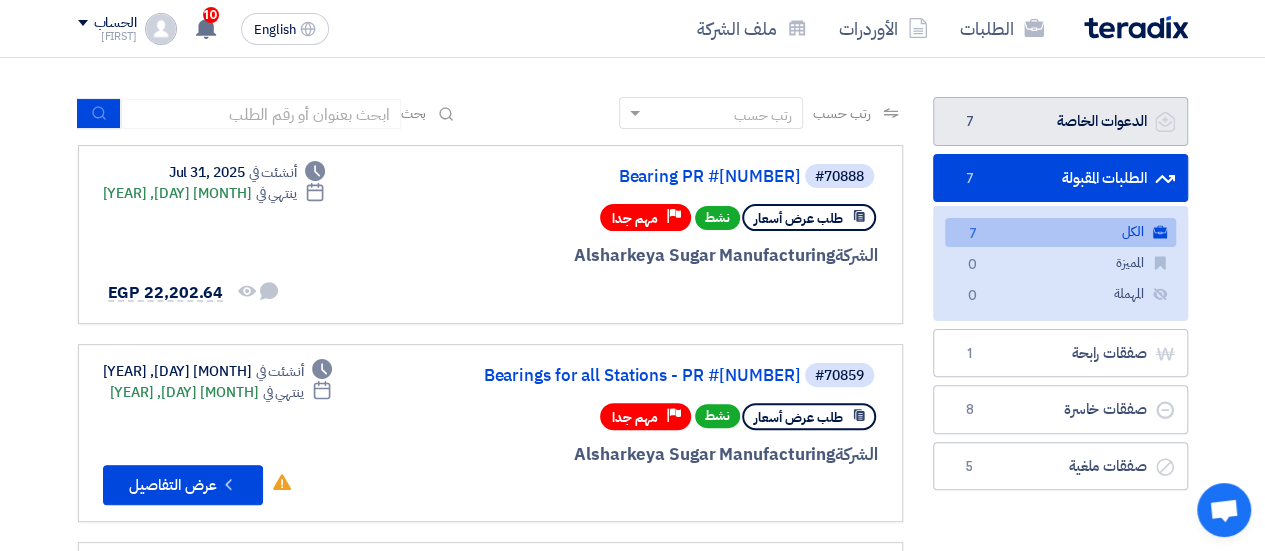 click on "الدعوات الخاصة
الدعوات الخاصة
7" 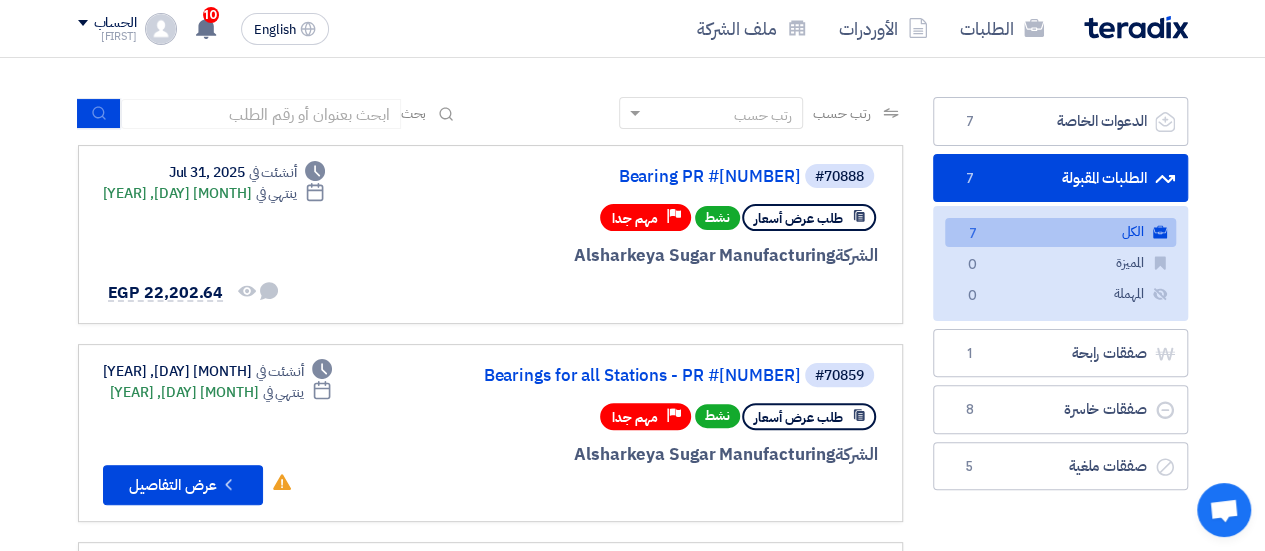 scroll, scrollTop: 0, scrollLeft: 0, axis: both 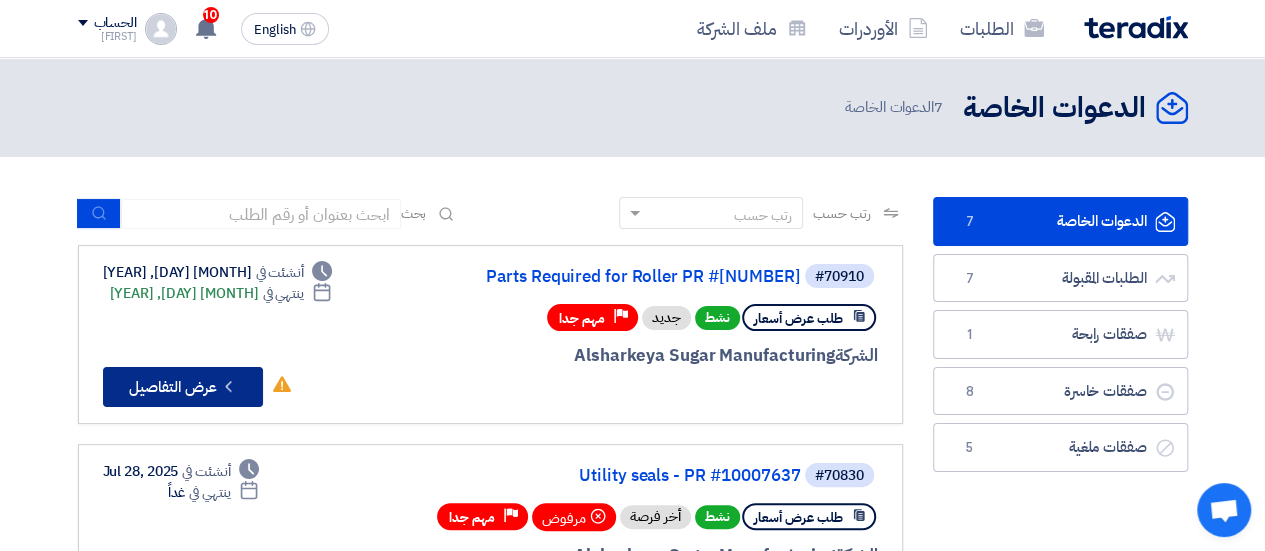 click on "Check details
عرض التفاصيل" 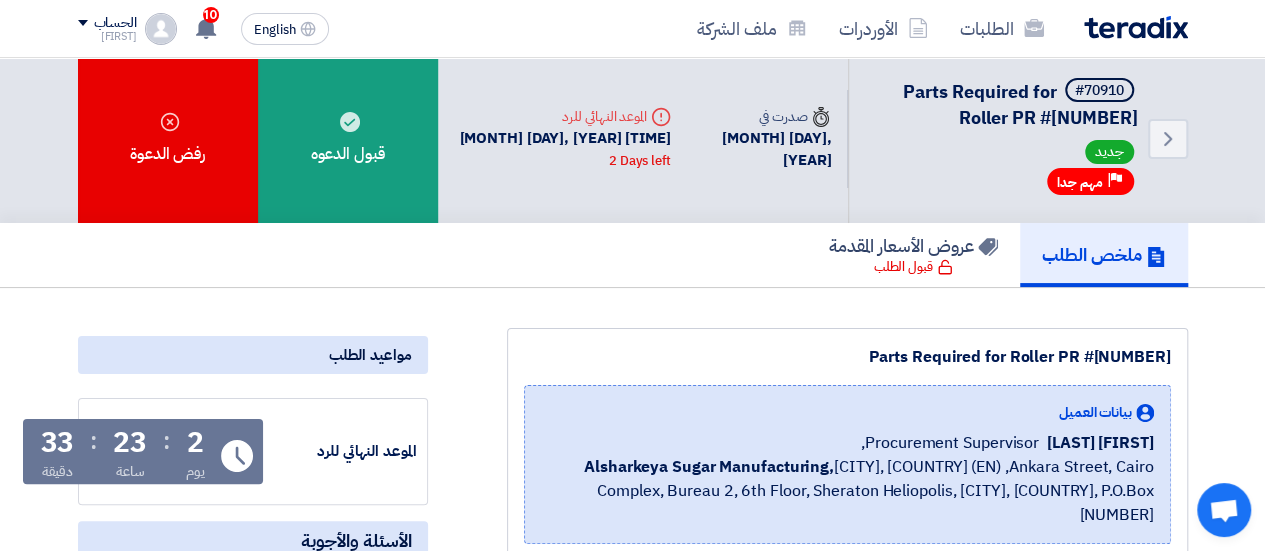 scroll, scrollTop: 0, scrollLeft: 0, axis: both 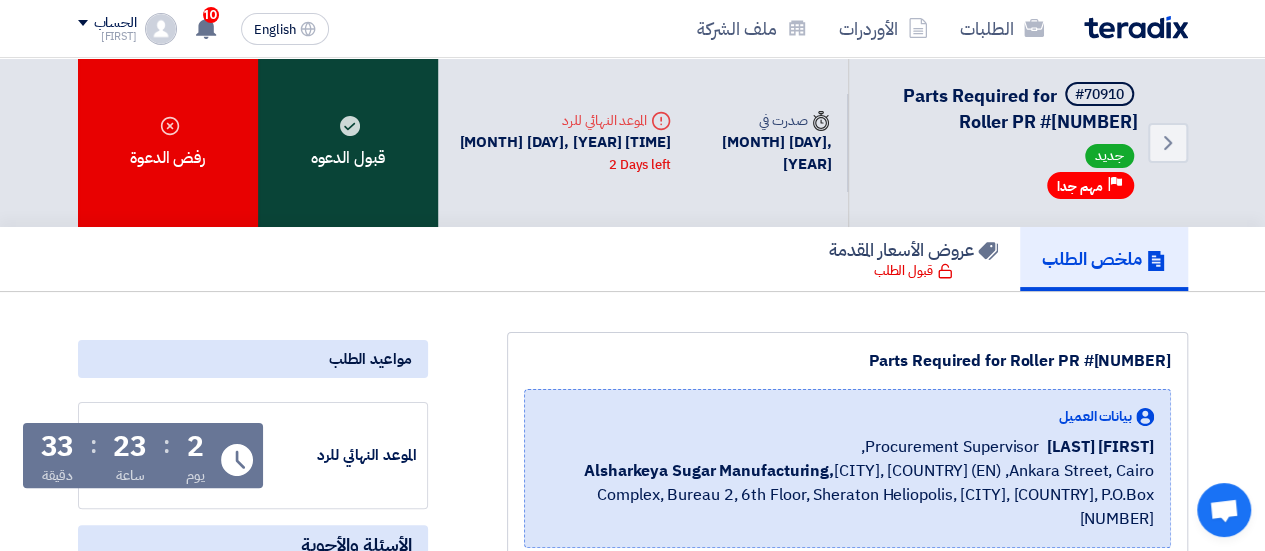 click on "قبول الدعوه" 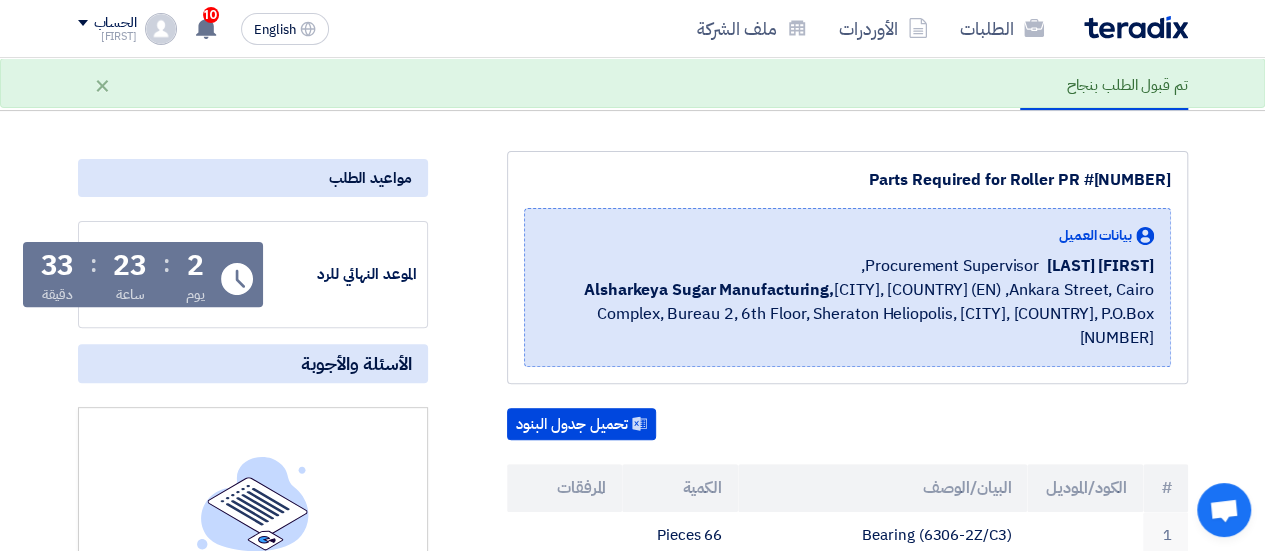 scroll, scrollTop: 300, scrollLeft: 0, axis: vertical 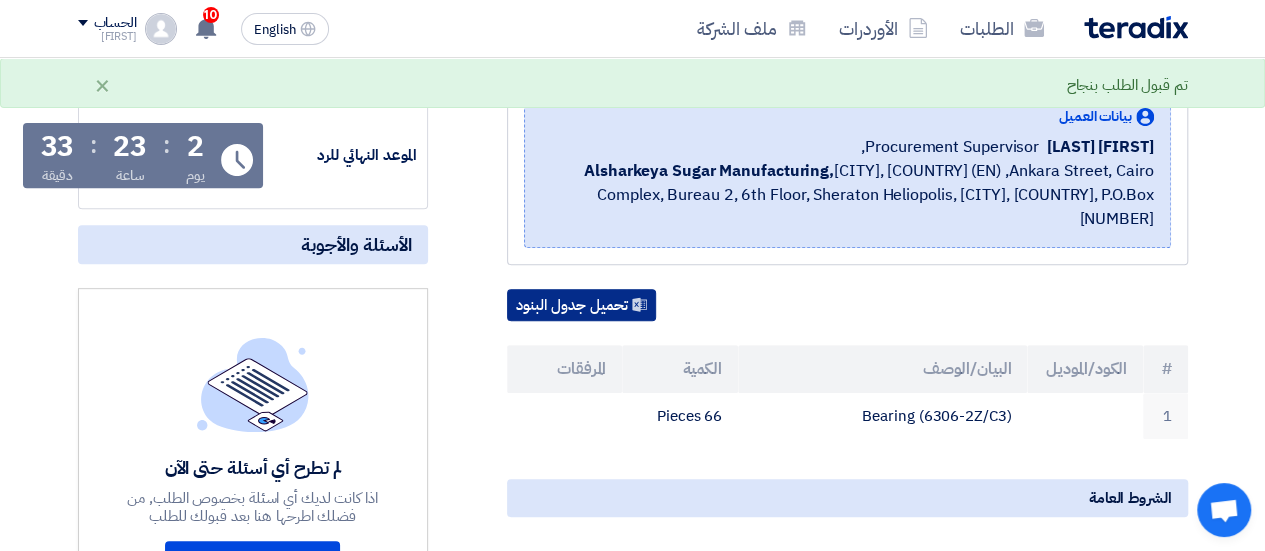 click on "تحميل جدول البنود" 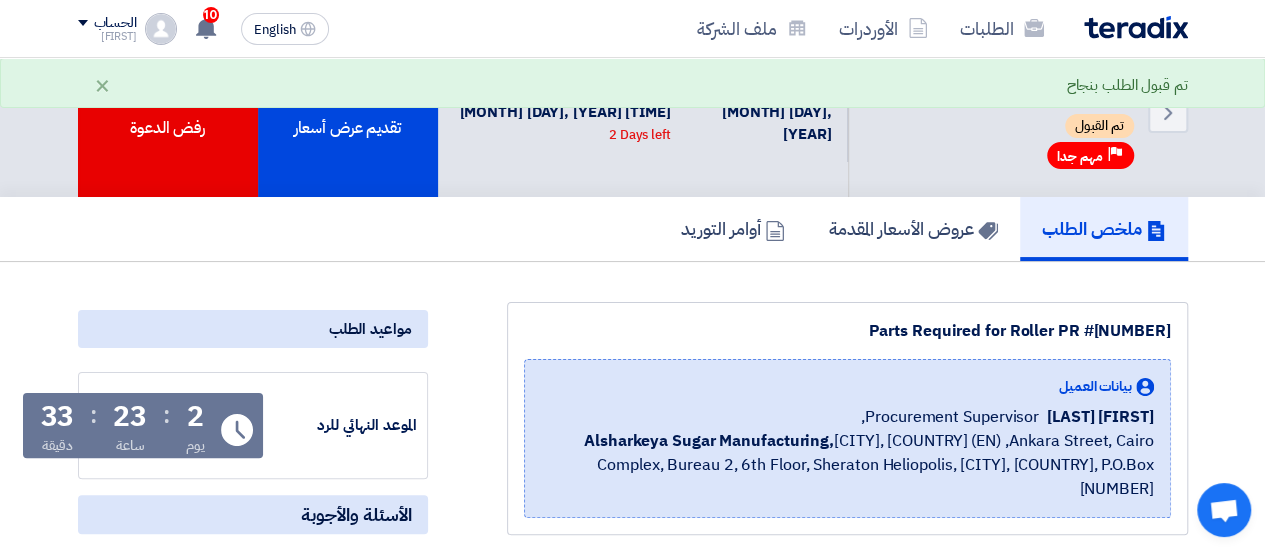 scroll, scrollTop: 0, scrollLeft: 0, axis: both 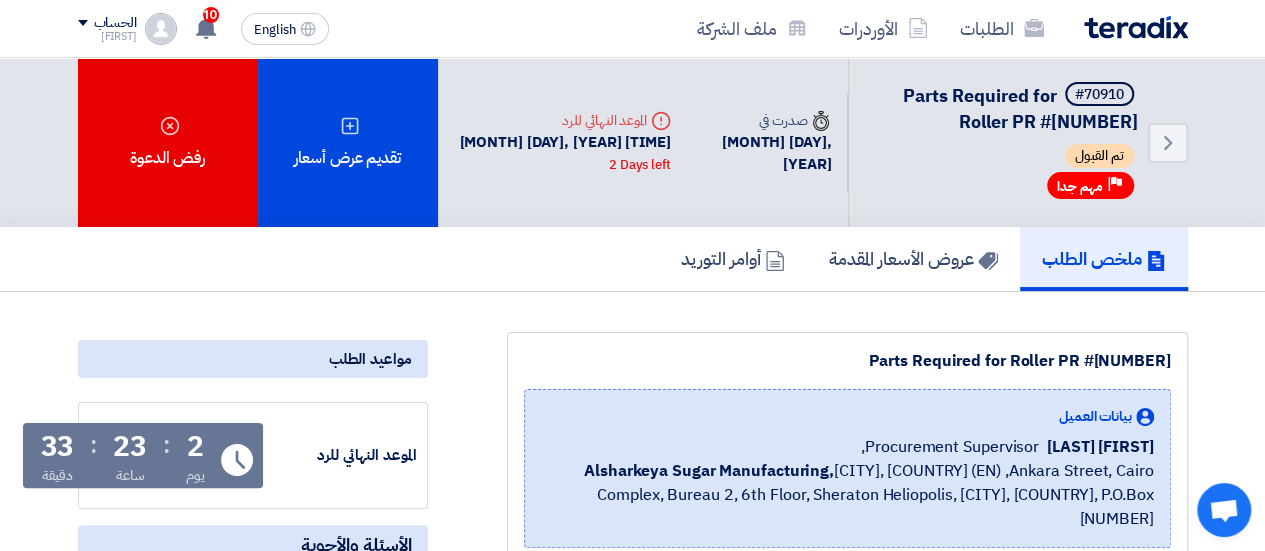 click on "[ITEM] PR #[NUMBER]" 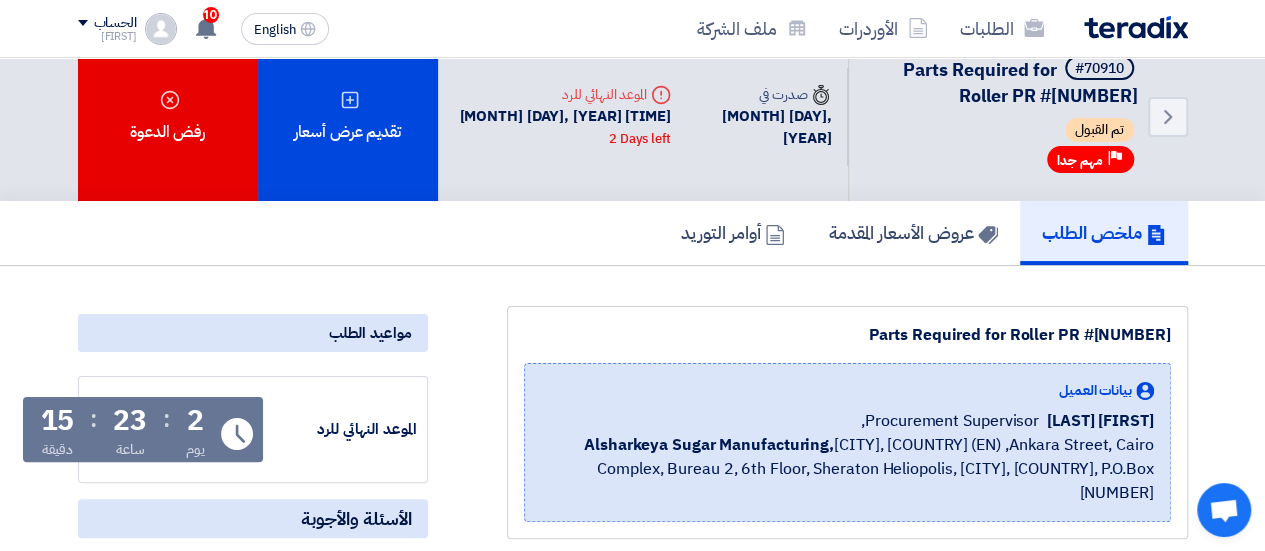scroll, scrollTop: 0, scrollLeft: 0, axis: both 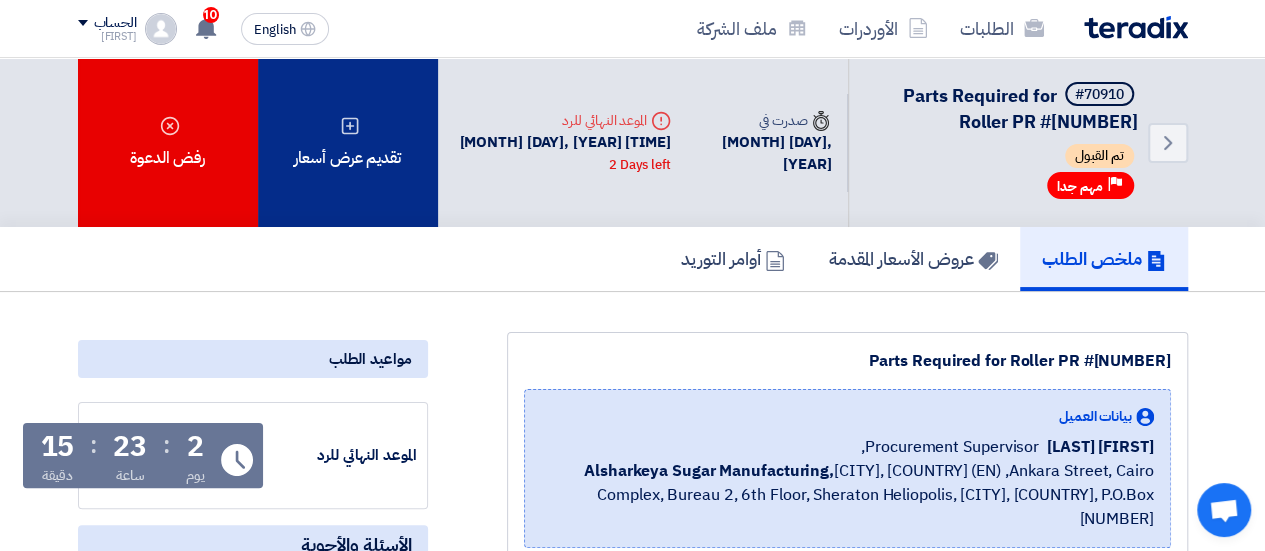 click on "تقديم عرض أسعار" 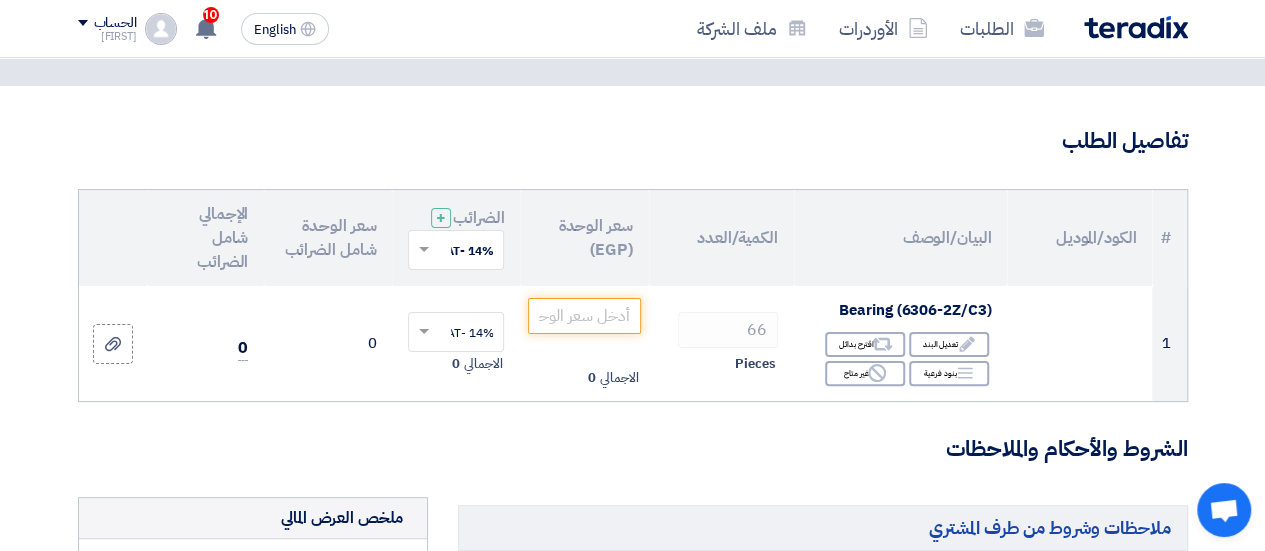 scroll, scrollTop: 200, scrollLeft: 0, axis: vertical 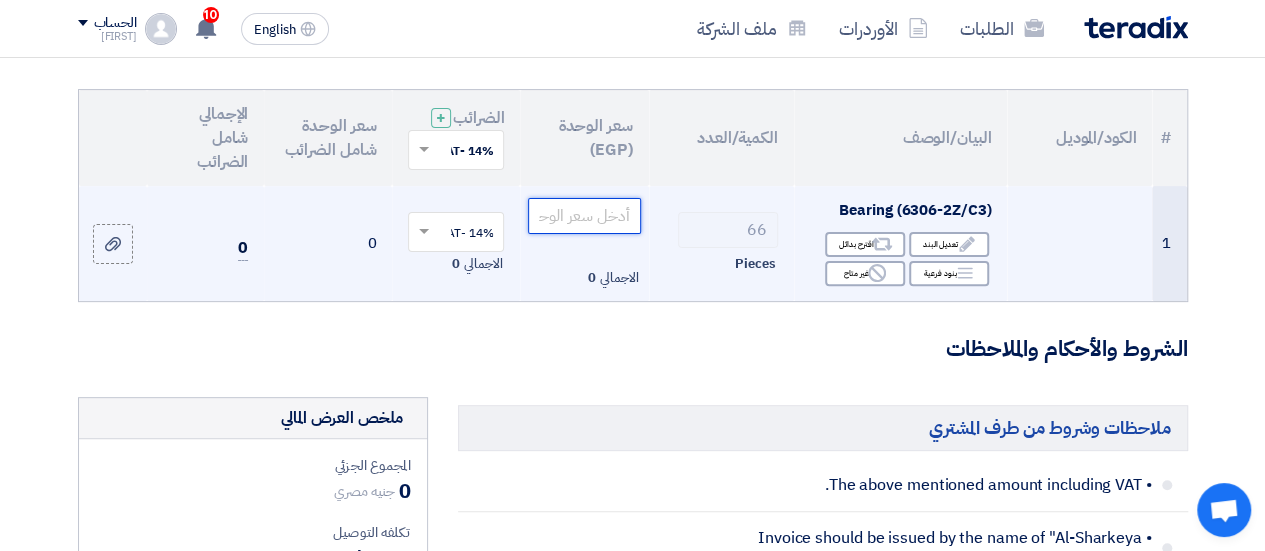 click 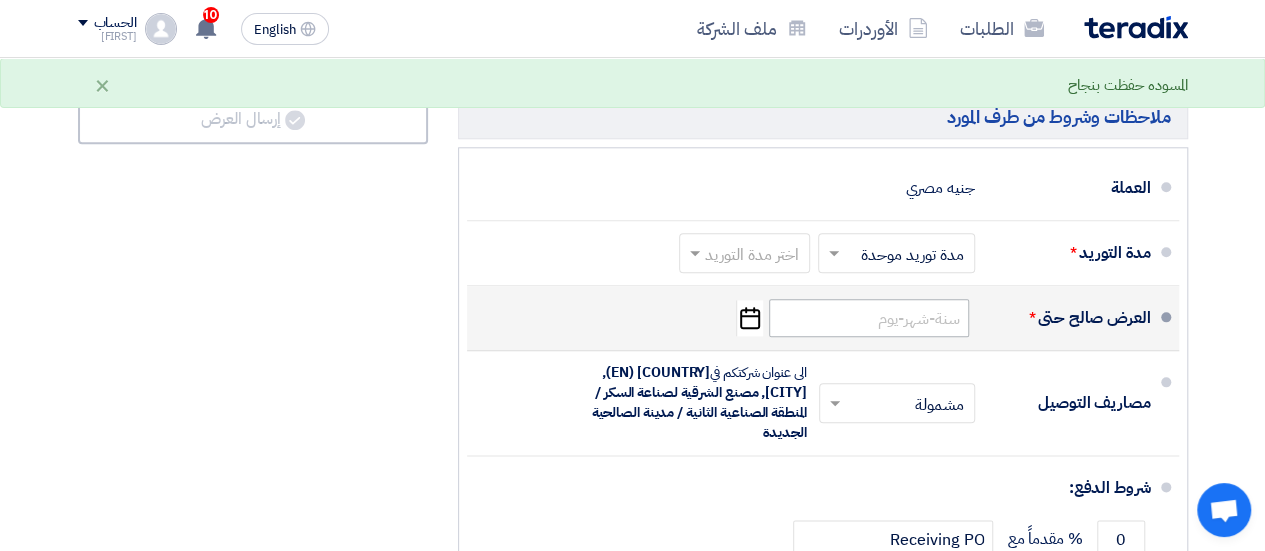 scroll, scrollTop: 1000, scrollLeft: 0, axis: vertical 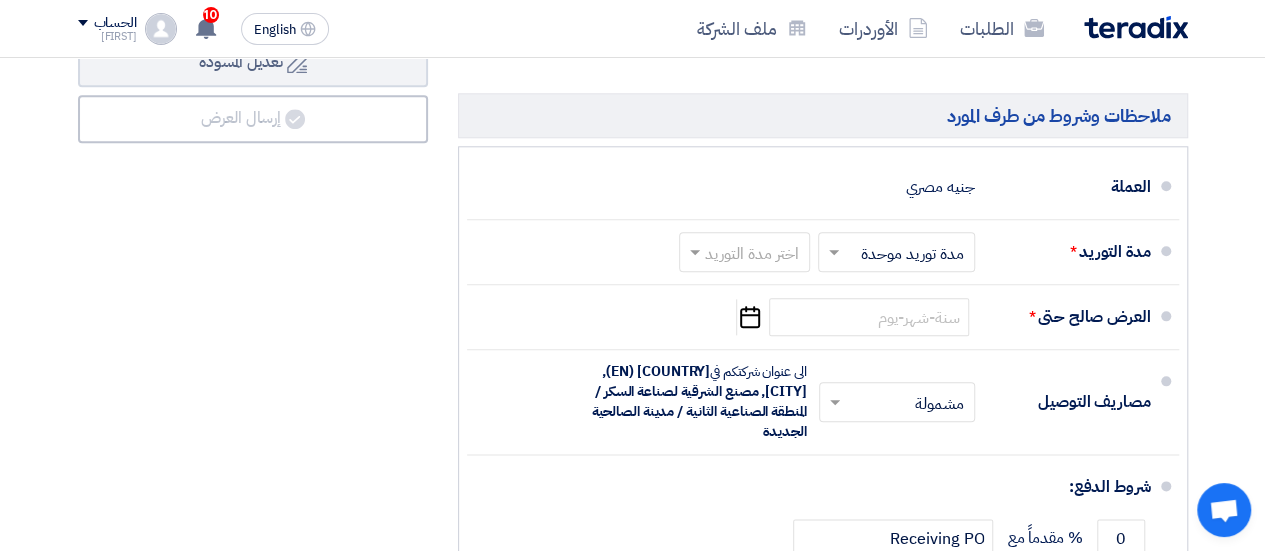 type on "185" 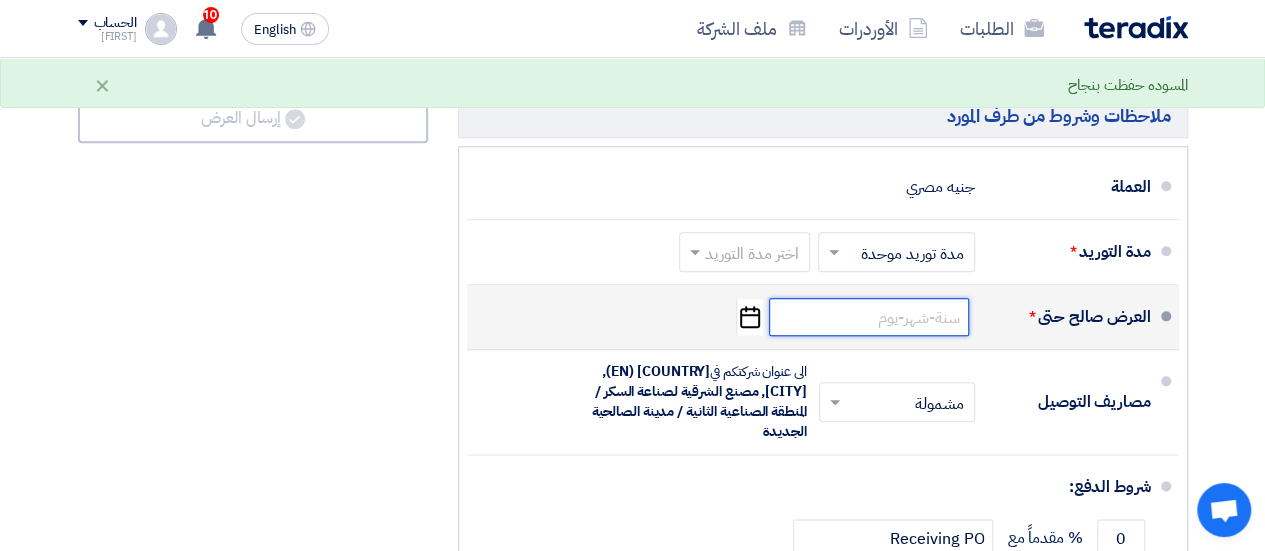 click 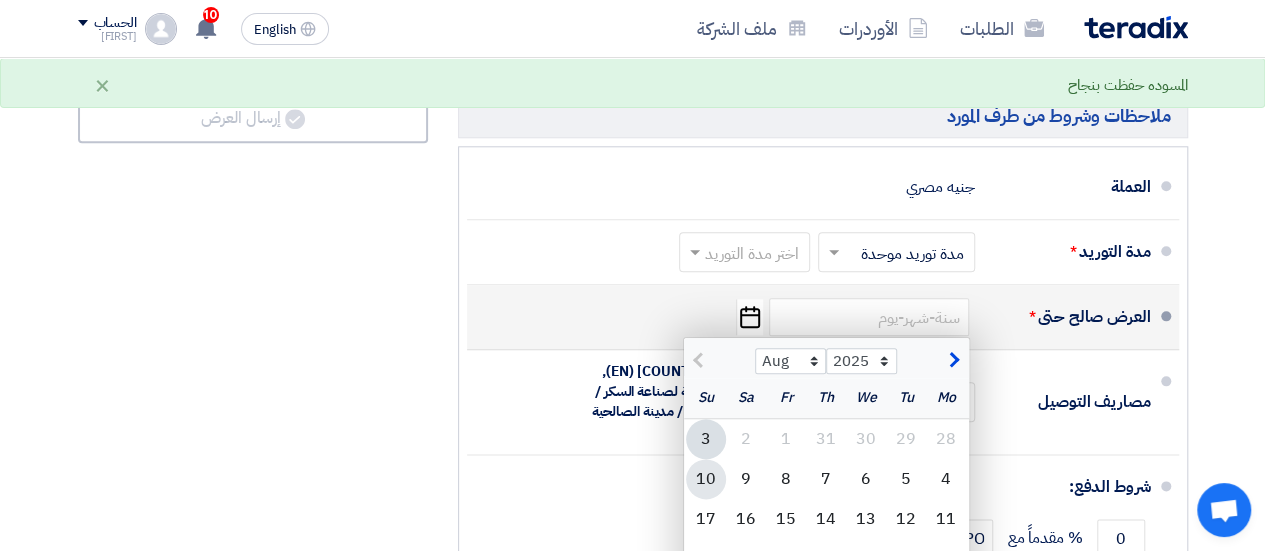 click on "10" 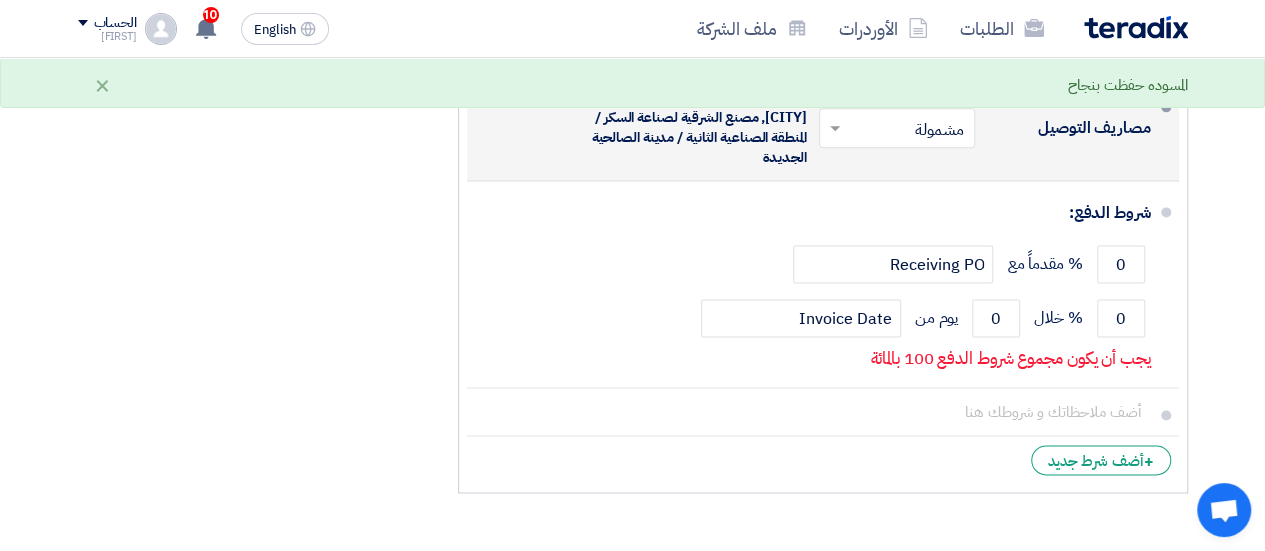 scroll, scrollTop: 1300, scrollLeft: 0, axis: vertical 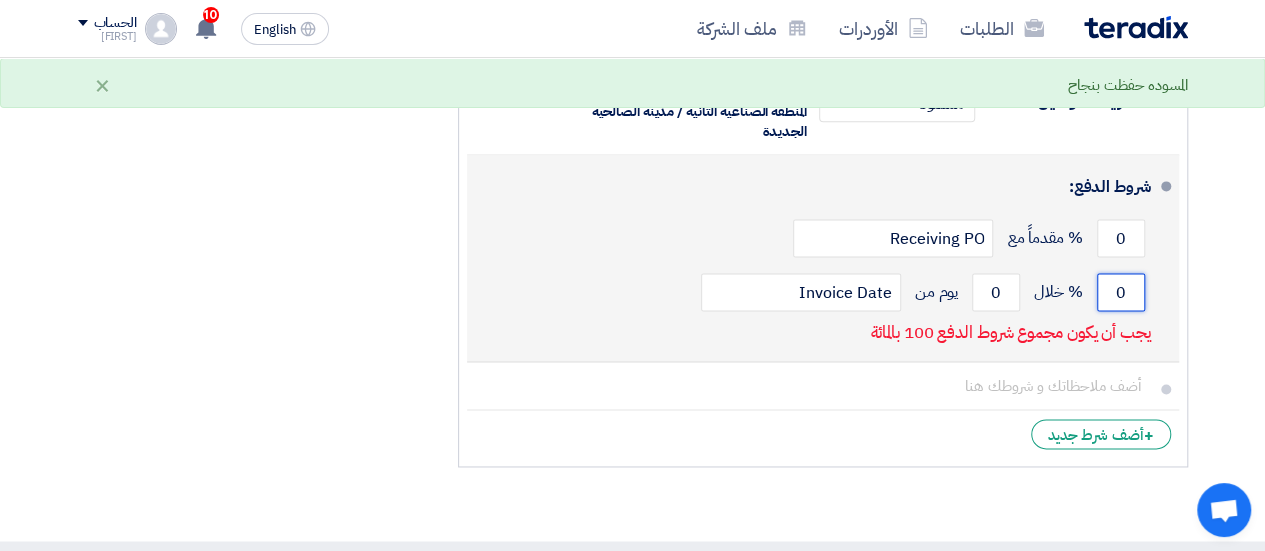 click on "0" 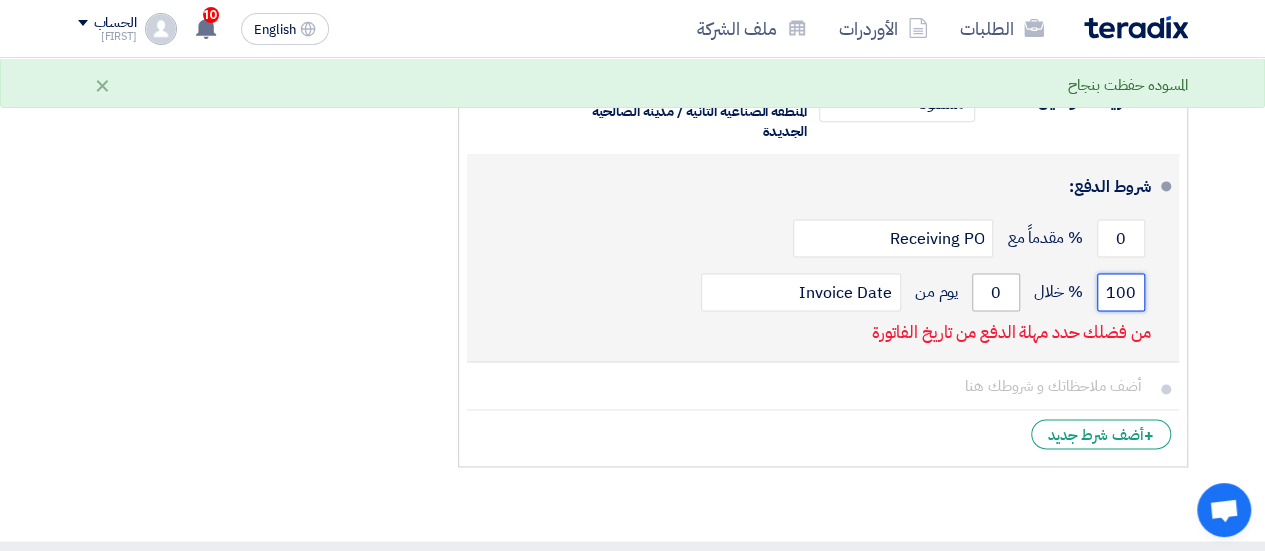 type on "100" 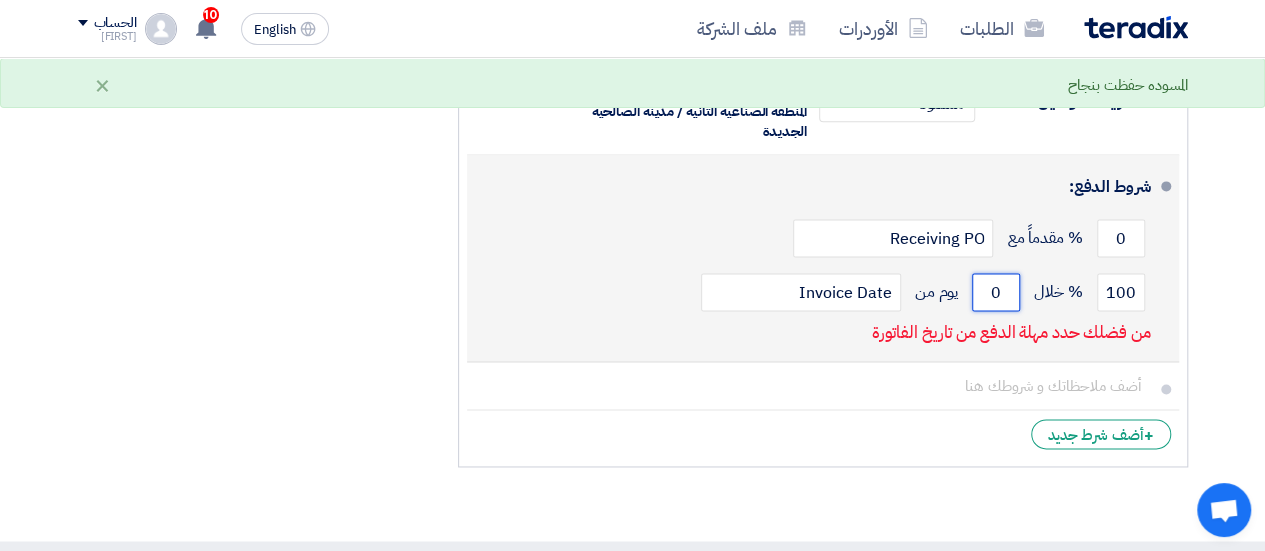 click on "0" 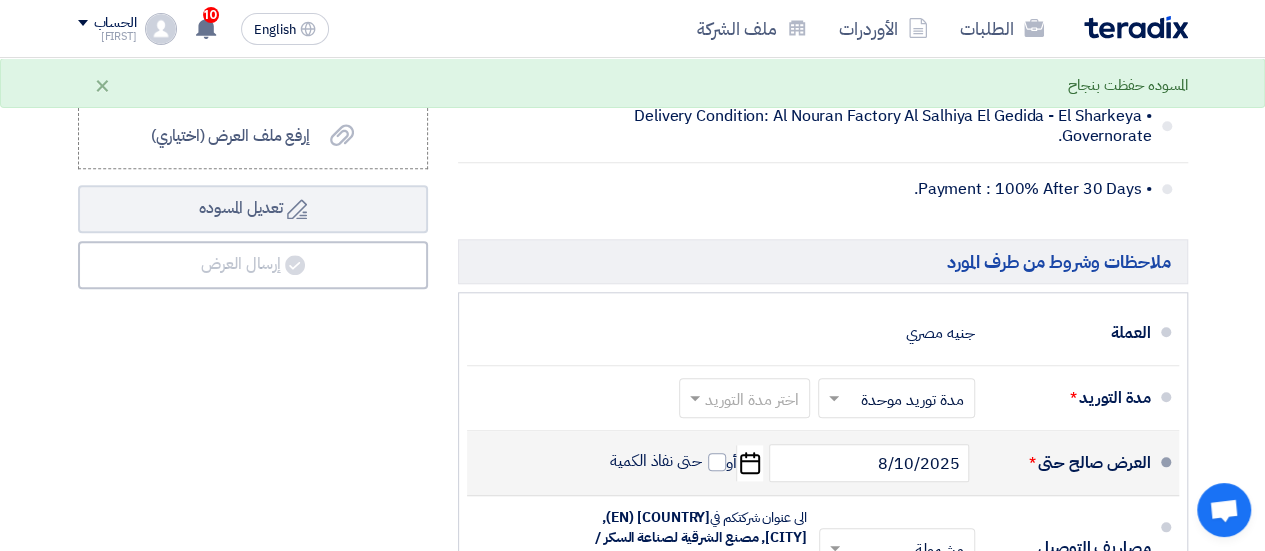 scroll, scrollTop: 700, scrollLeft: 0, axis: vertical 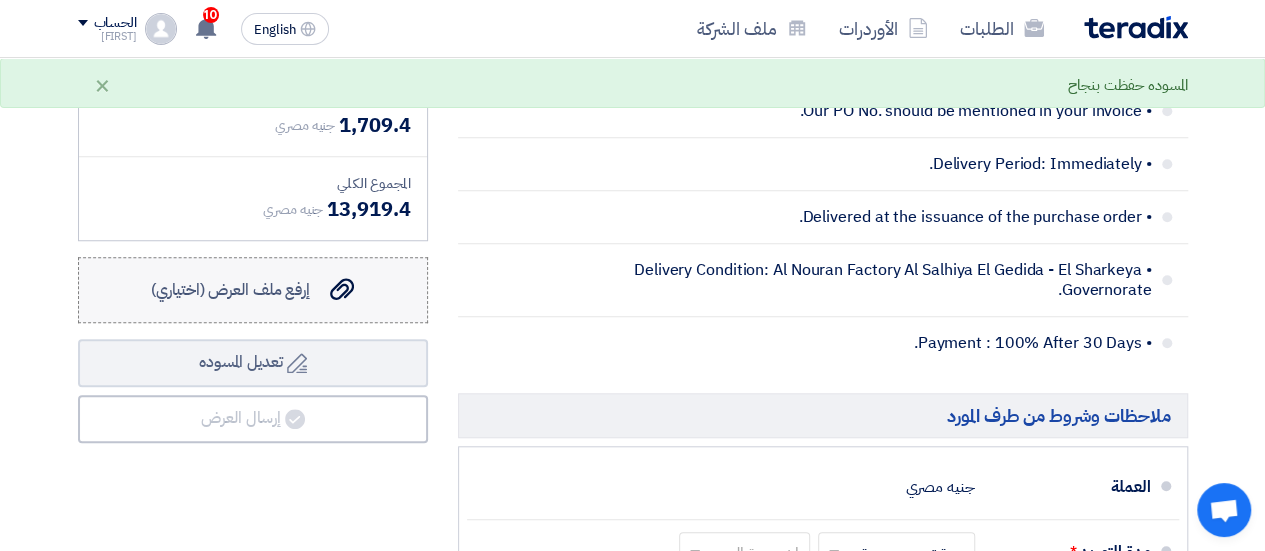 type on "7" 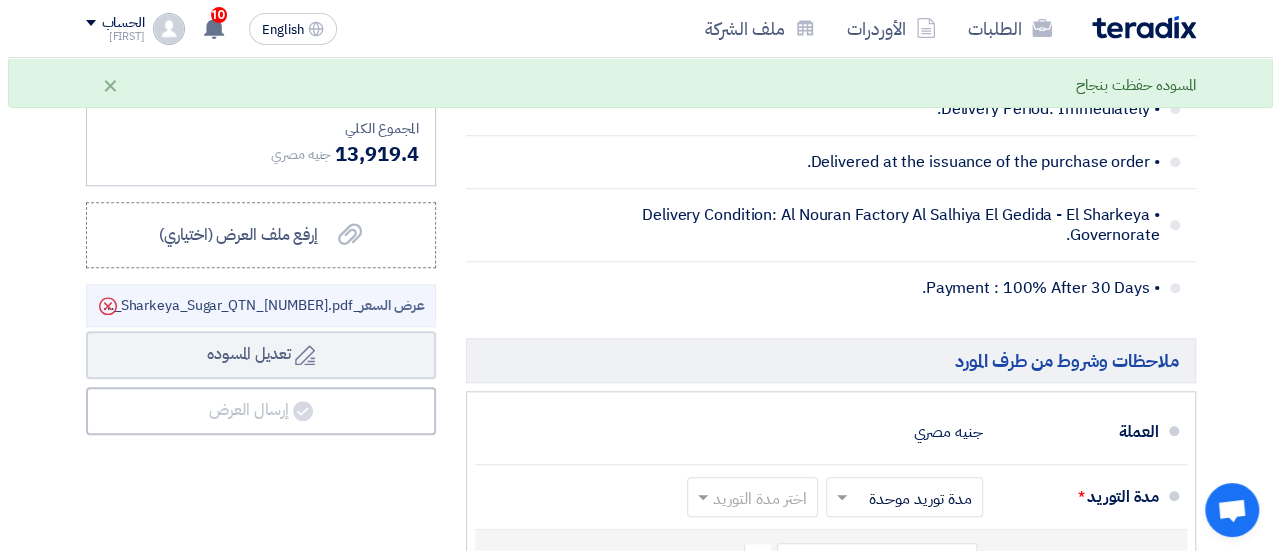 scroll, scrollTop: 1000, scrollLeft: 0, axis: vertical 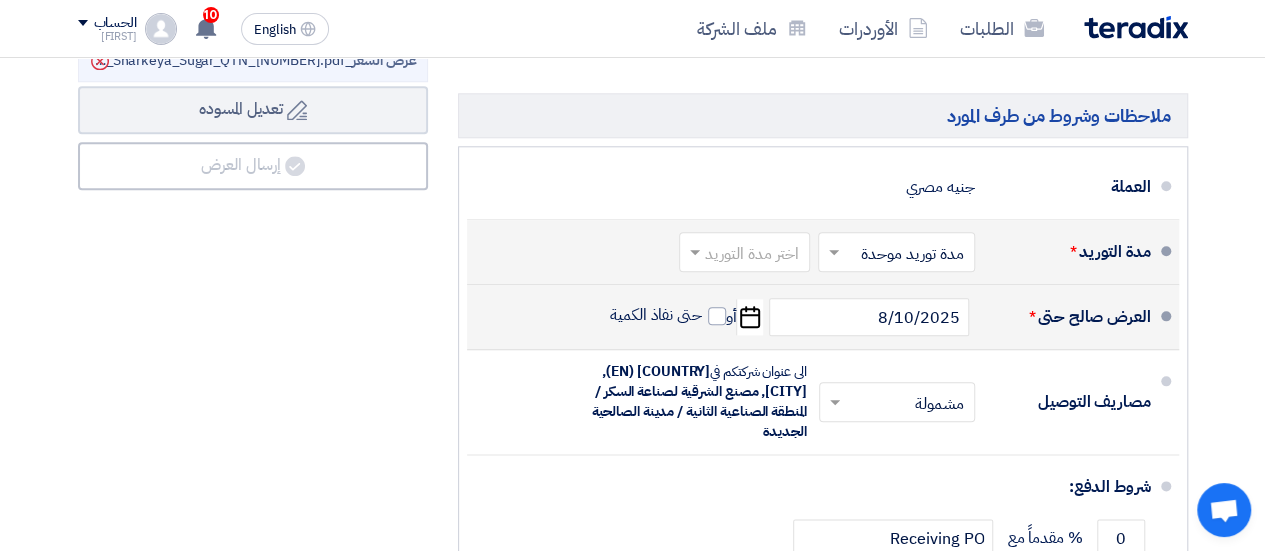 click 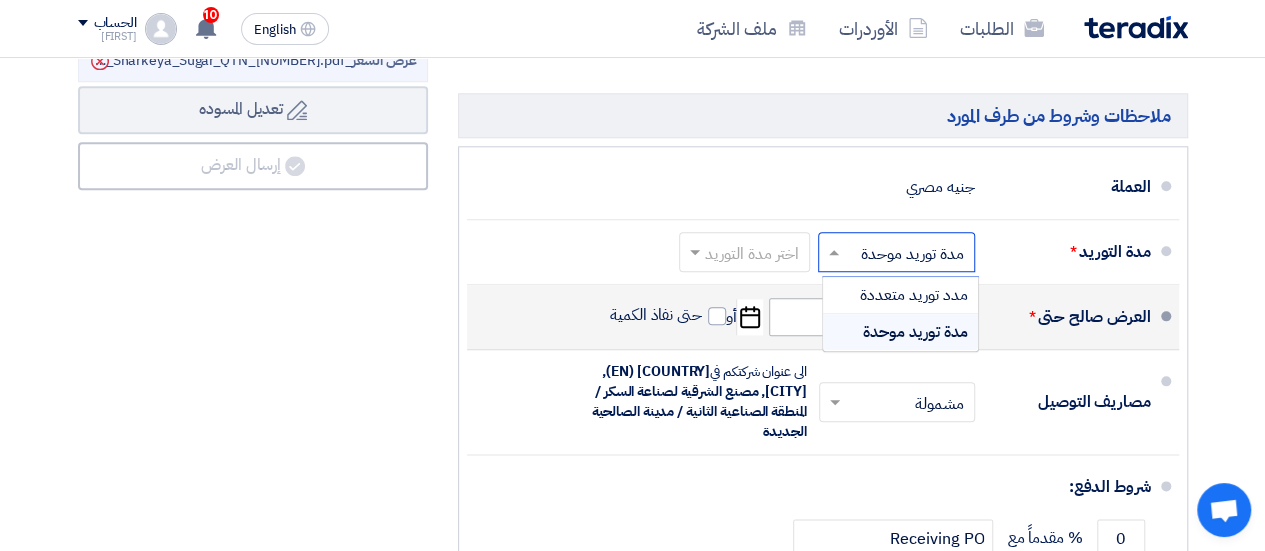 click on "مدة توريد موحدة" at bounding box center [915, 332] 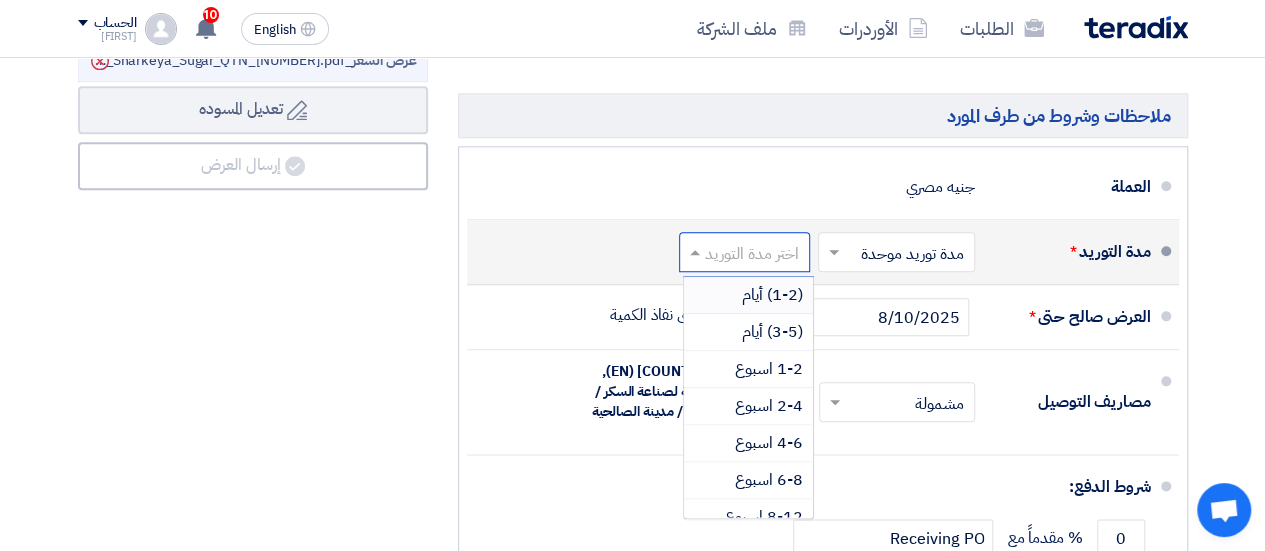 click 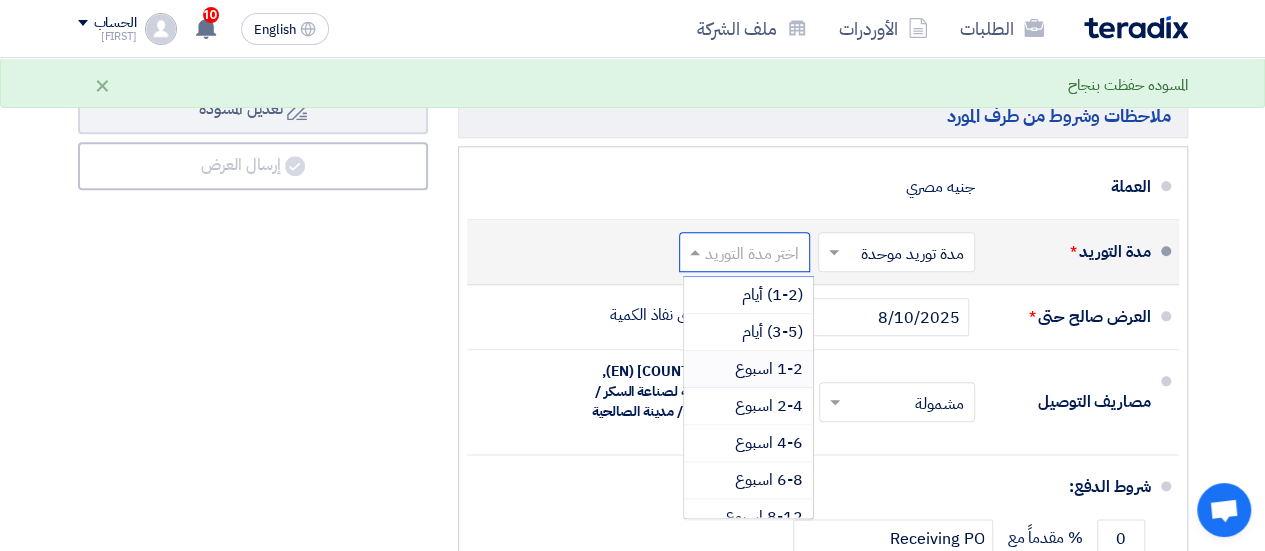 click on "1-2 اسبوع" at bounding box center (769, 369) 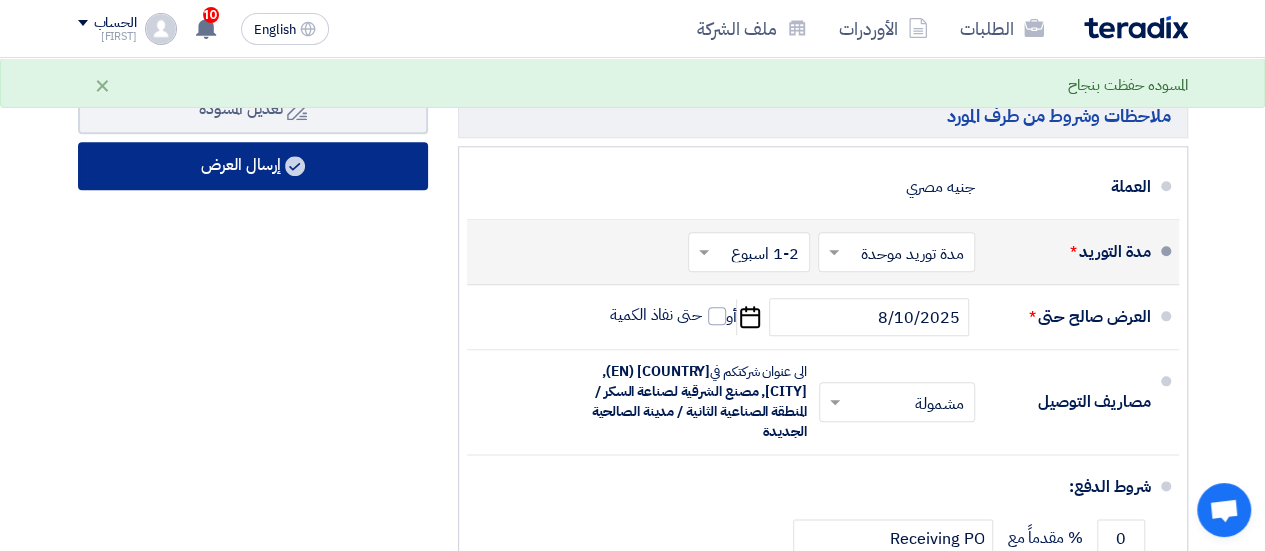 click on "إرسال العرض" 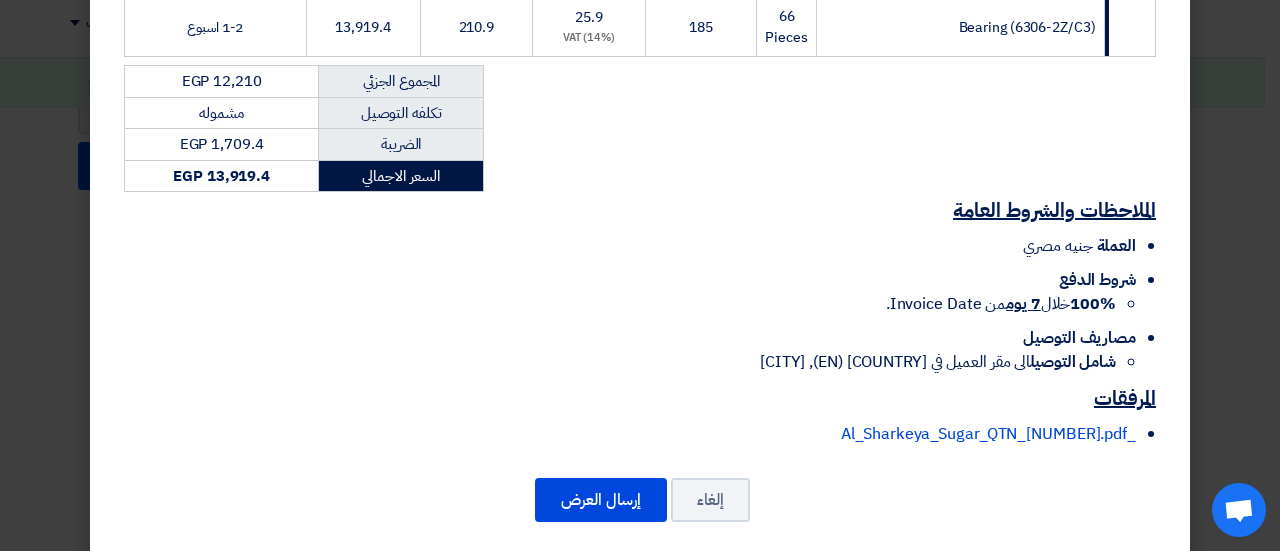 scroll, scrollTop: 419, scrollLeft: 0, axis: vertical 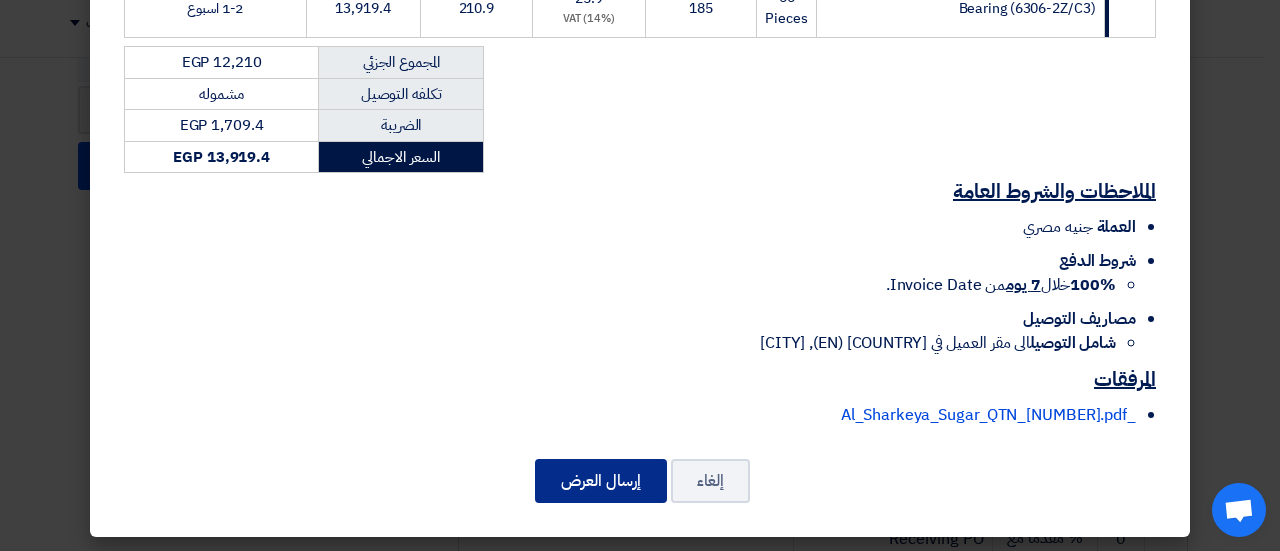 click on "إرسال العرض" 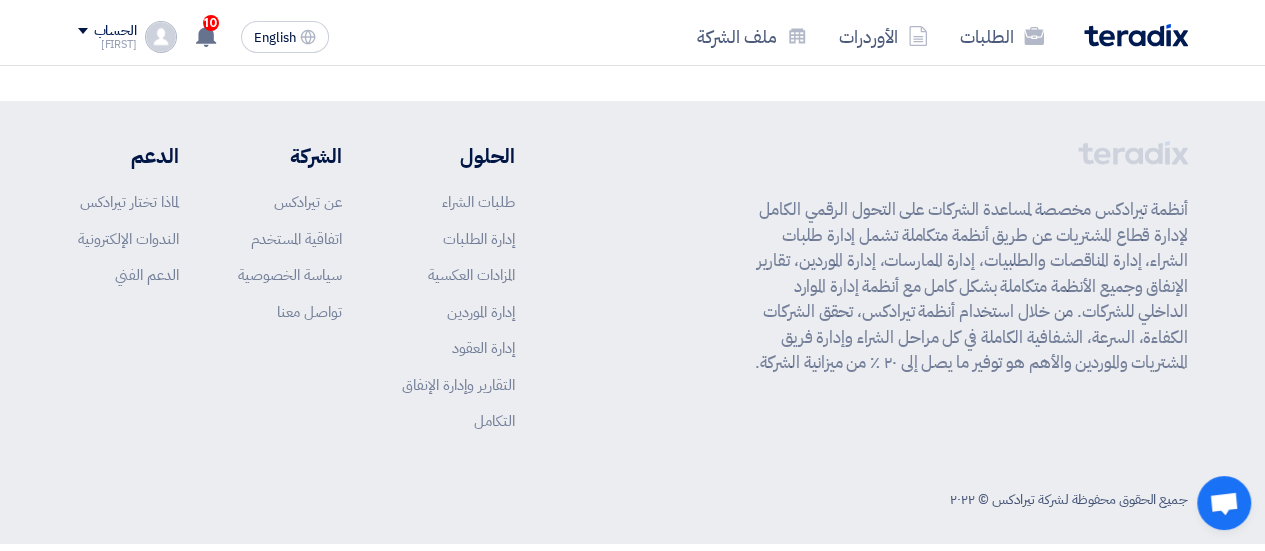 scroll, scrollTop: 1436, scrollLeft: 0, axis: vertical 